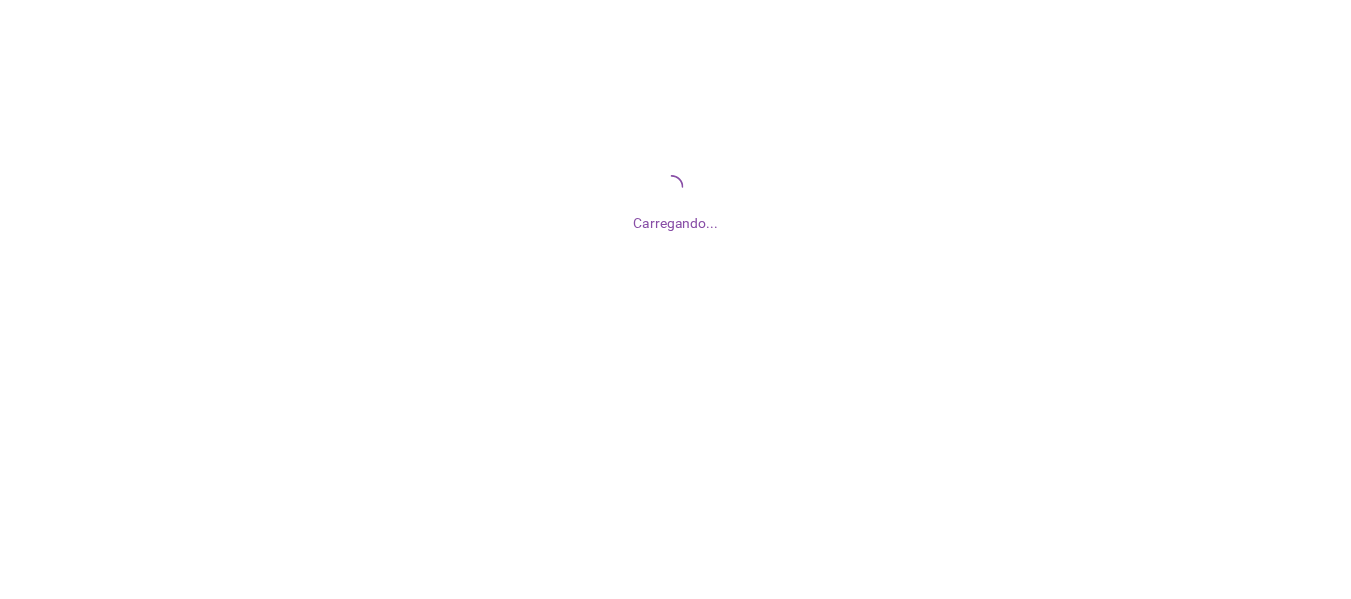 scroll, scrollTop: 0, scrollLeft: 0, axis: both 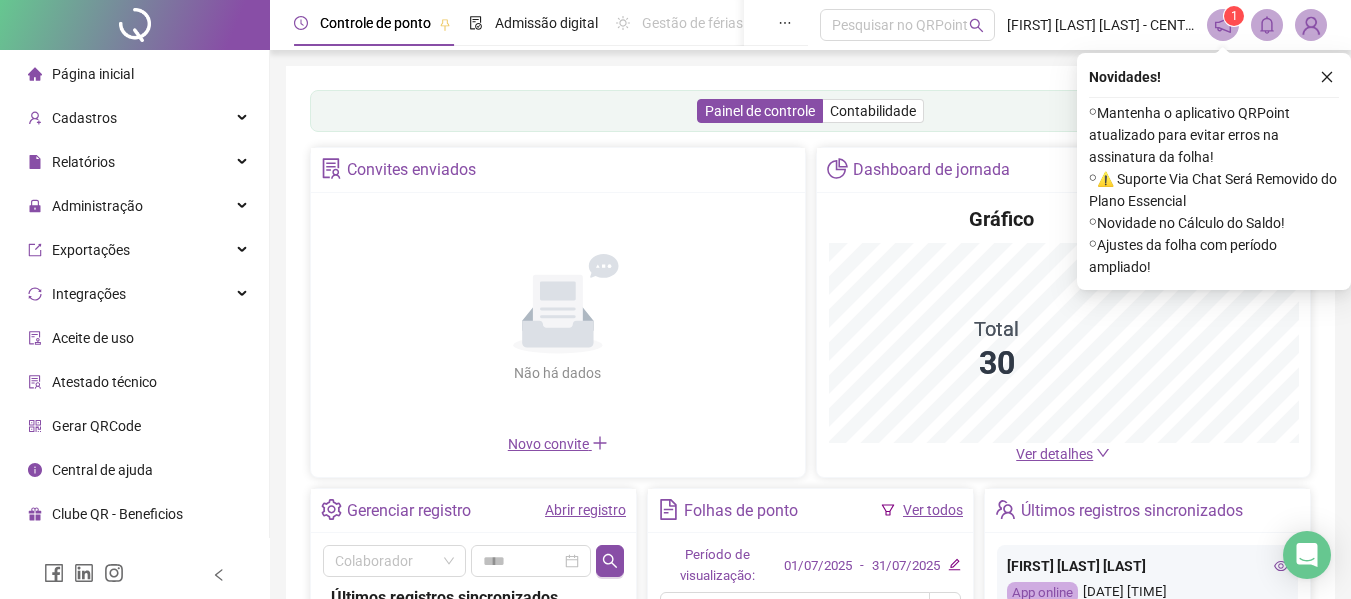 drag, startPoint x: 1329, startPoint y: 77, endPoint x: 1289, endPoint y: 80, distance: 40.112343 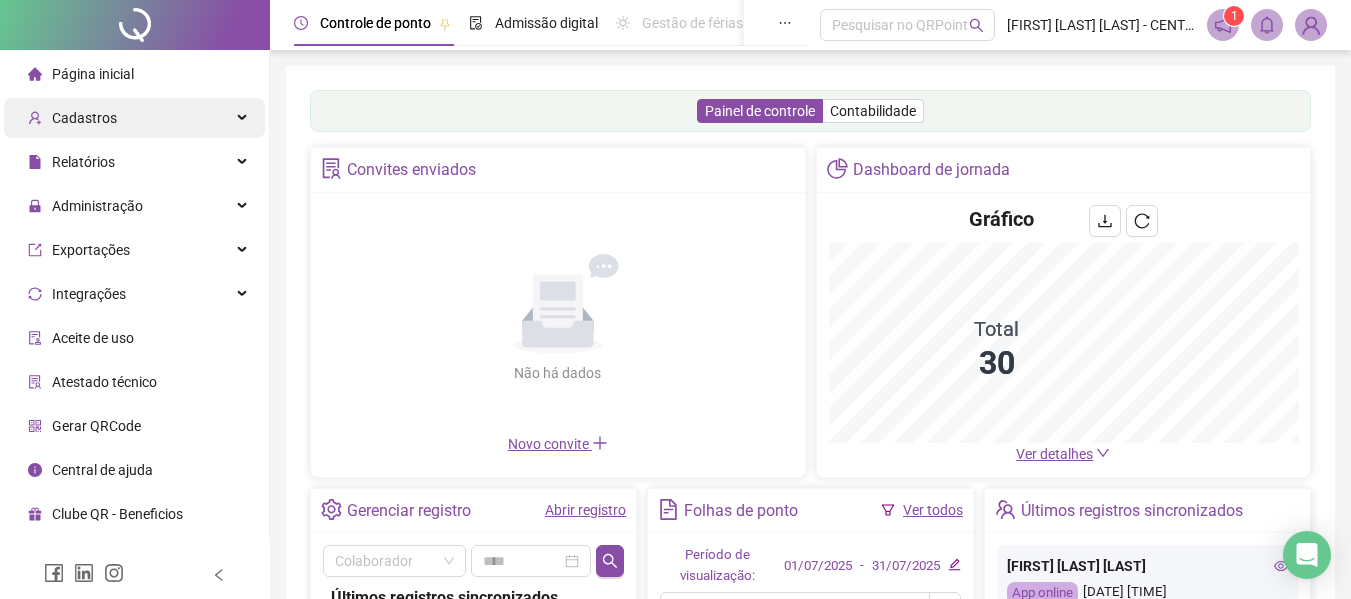click on "Cadastros" at bounding box center [134, 118] 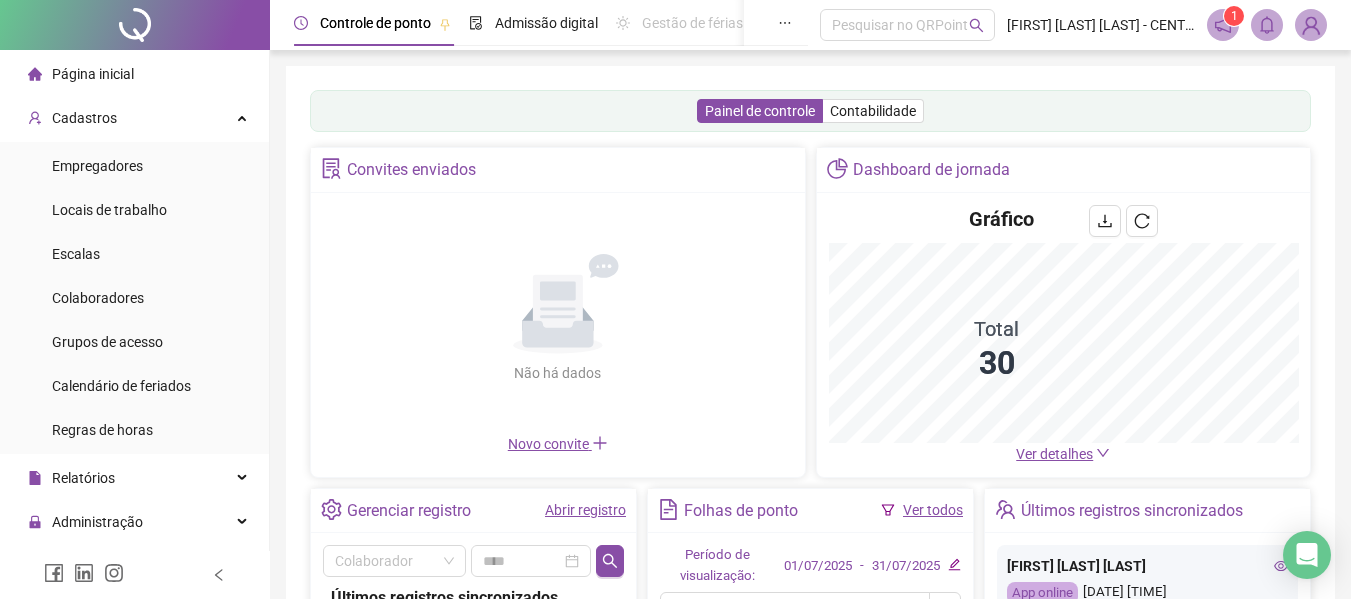 click on "Empregadores Locais de trabalho Escalas Colaboradores Grupos de acesso Calendário de feriados Regras de horas" at bounding box center [134, 298] 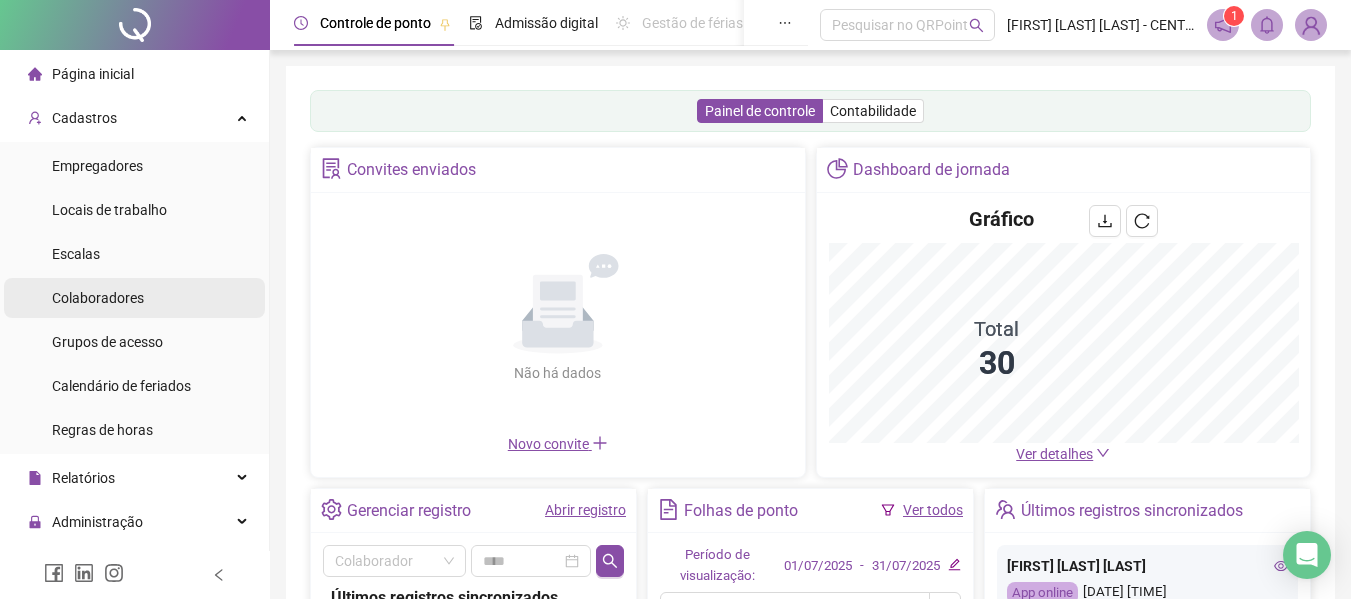 click on "Colaboradores" at bounding box center (134, 298) 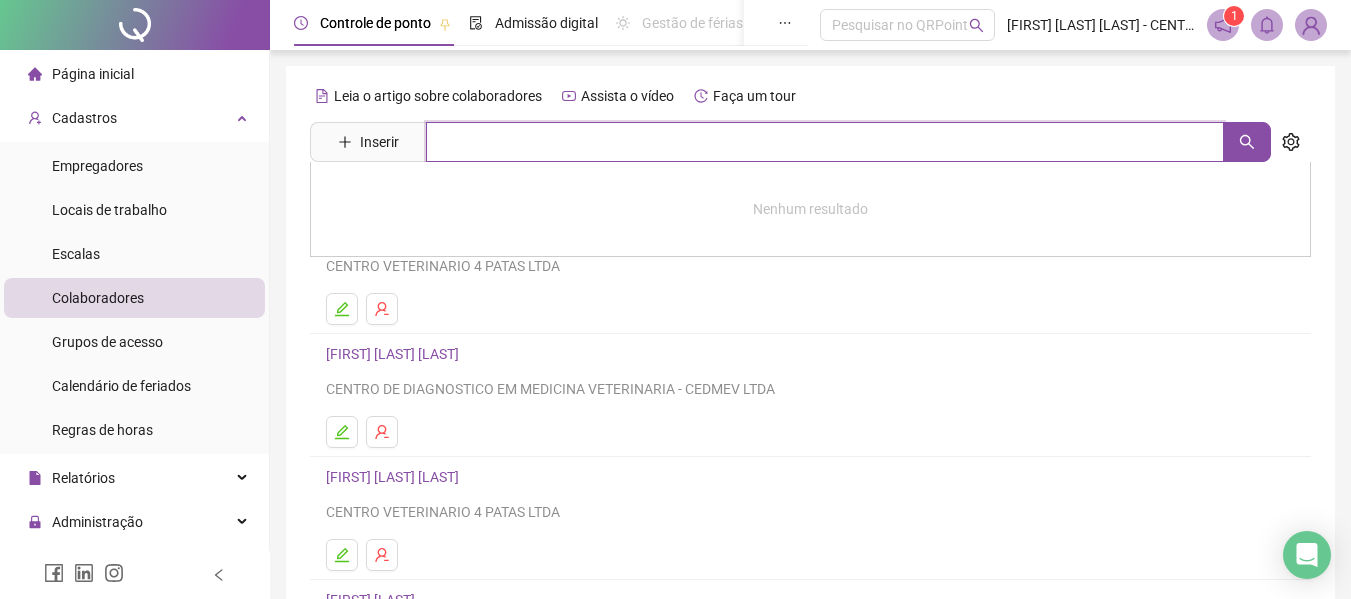 click at bounding box center [825, 142] 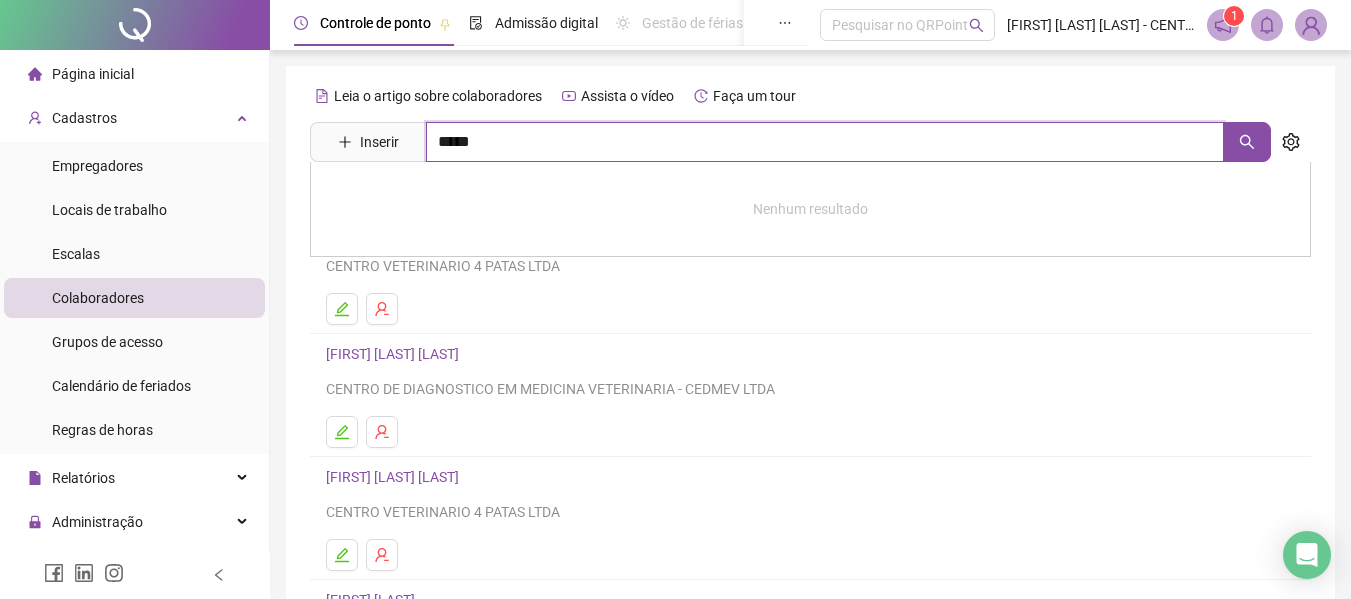 type on "*****" 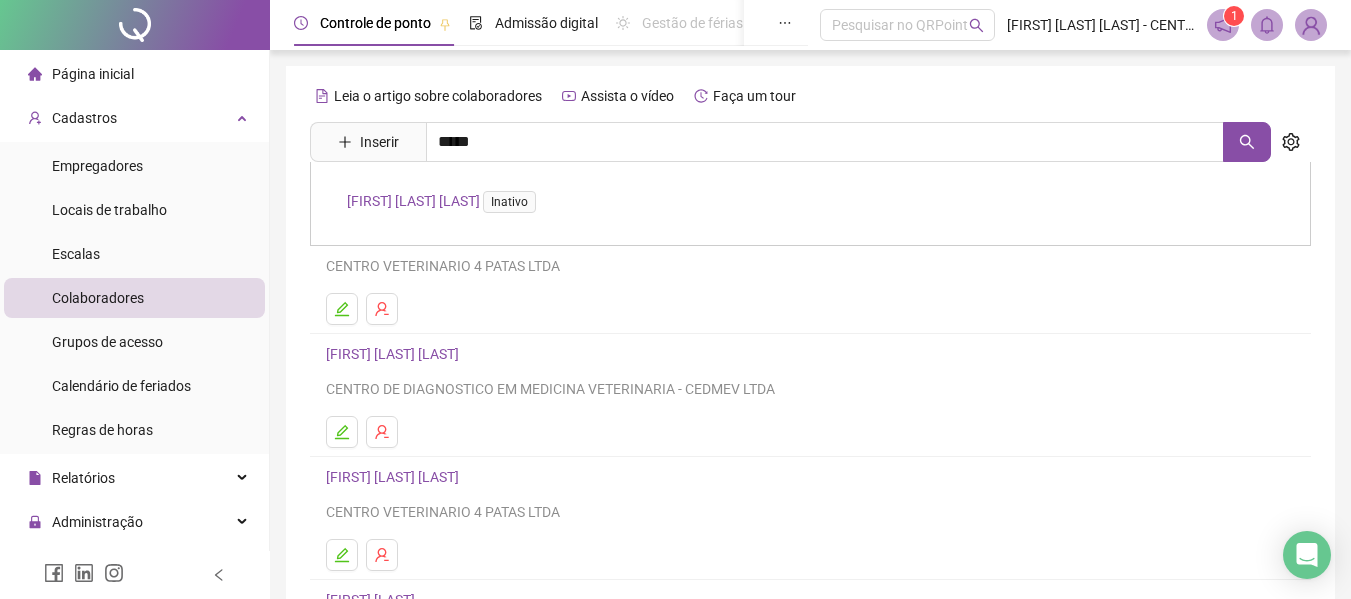 drag, startPoint x: 546, startPoint y: 212, endPoint x: 551, endPoint y: 200, distance: 13 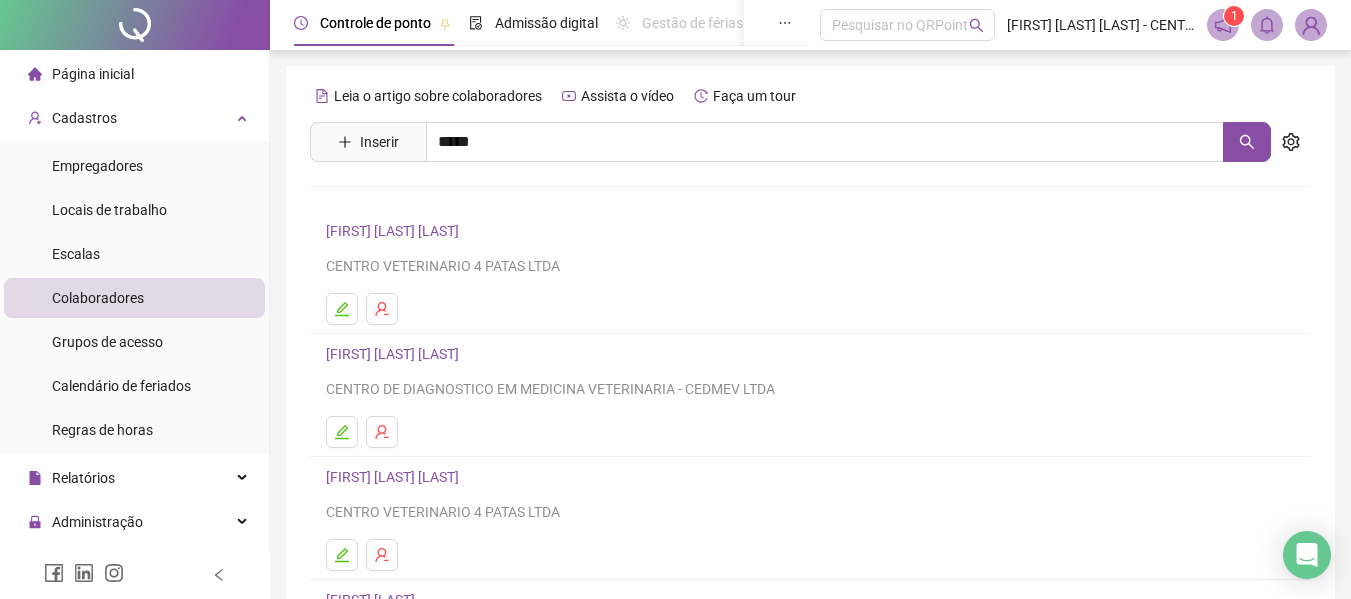 click on "Leia o artigo sobre colaboradores Assista o vídeo Faça um tour Inserir ***** [FIRST] [LAST] [LAST]   Inativo  [FIRST] [LAST] [LAST]    CENTRO DE DIAGNOSTICO EM MEDICINA VETERINARIA - CEDMEV LTDA [FIRST] [LAST] [LAST]     CENTRO VETERINARIO 4 PATAS LTDA [FIRST] [LAST]    CENTRO VETERINARIO 4 PATAS LTDA [FIRST] [LAST]     CENTRO VETERINARIO 4 PATAS LTDA 1 2 3 4 5 6" at bounding box center (810, 468) 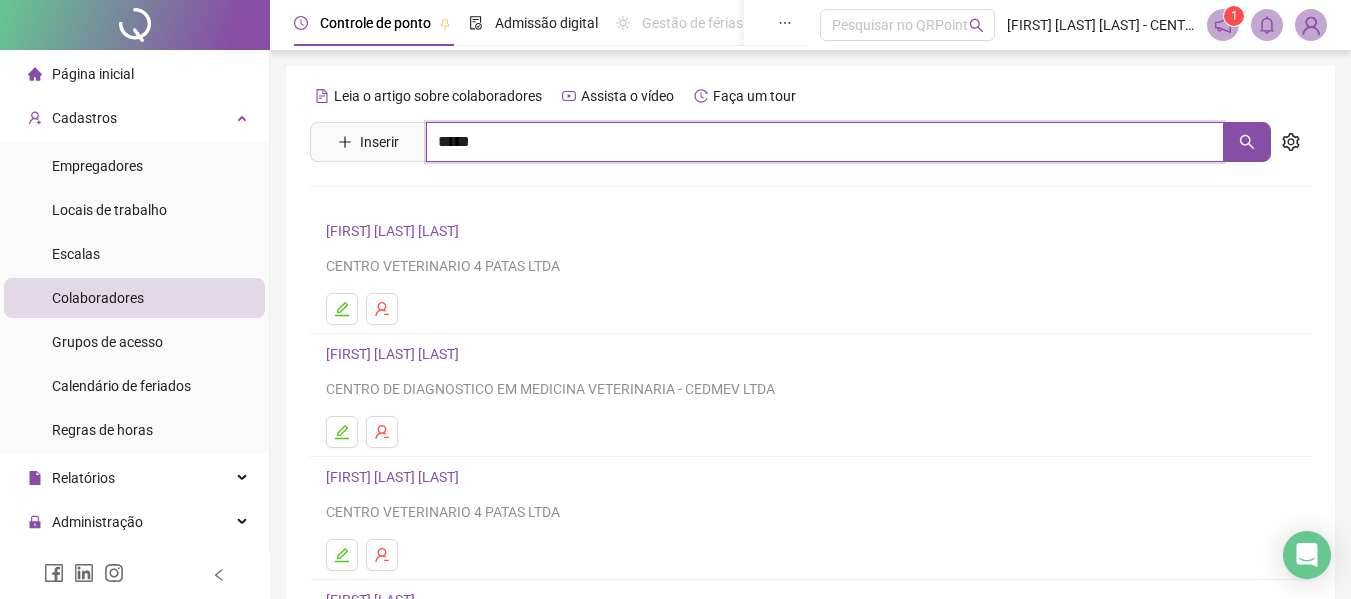 click on "*****" at bounding box center [825, 142] 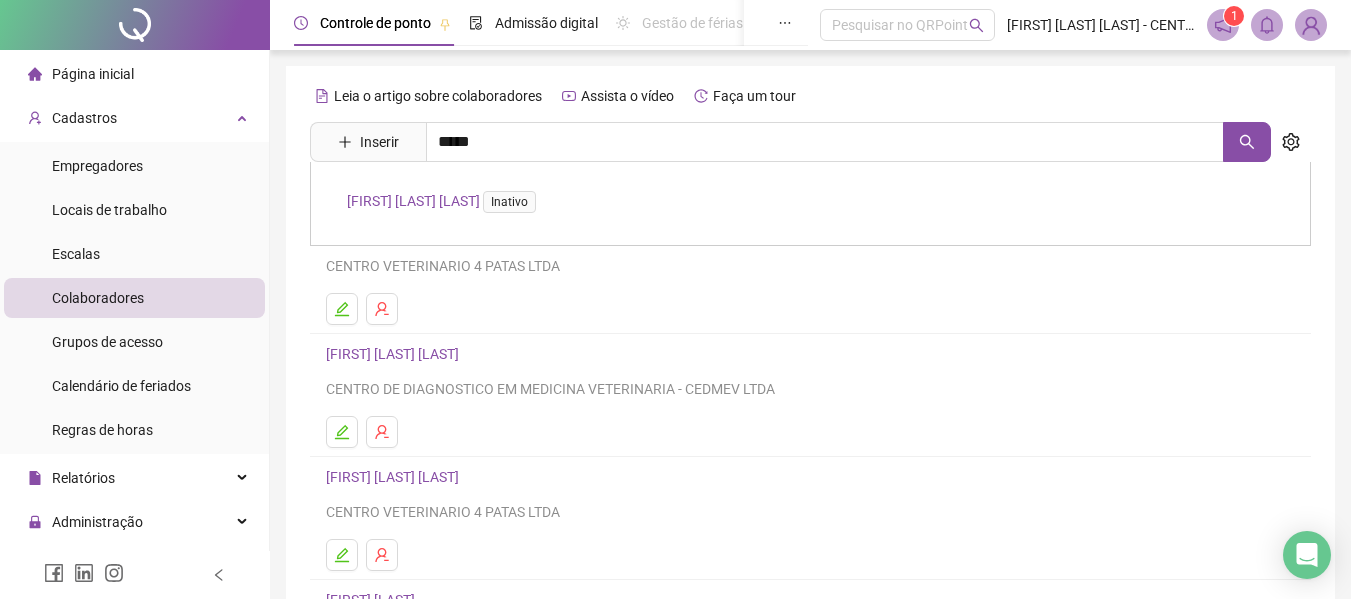 click on "[FIRST] [LAST] [LAST]   Inativo" at bounding box center (445, 201) 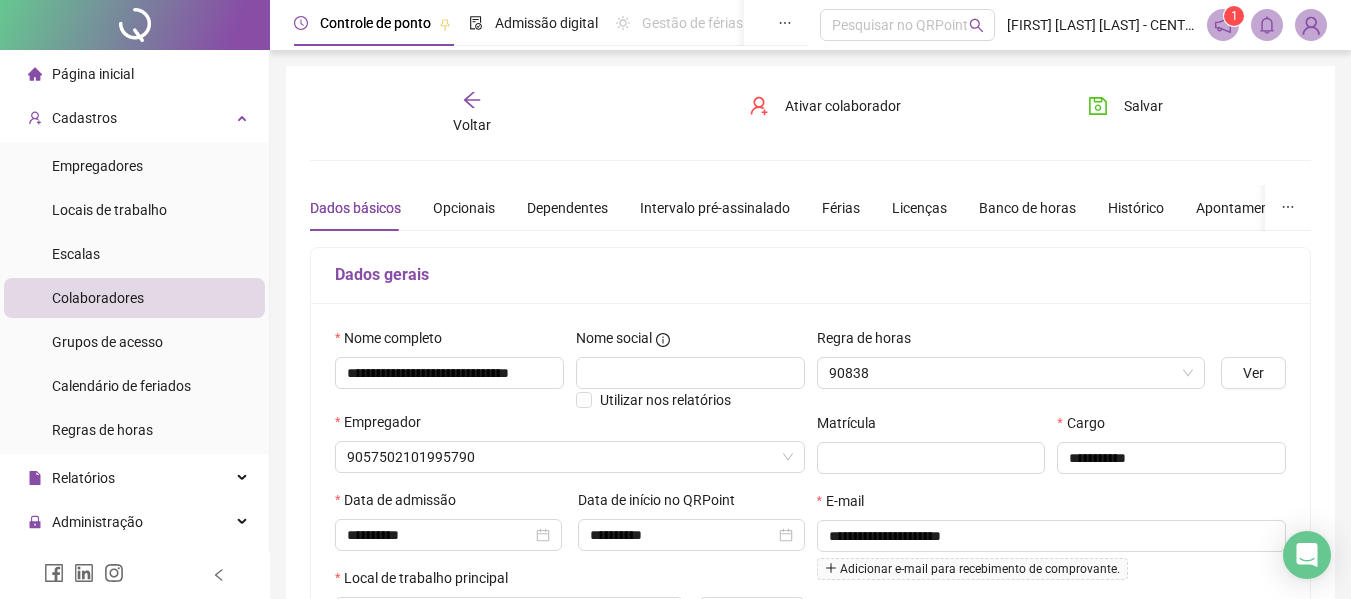 type on "**********" 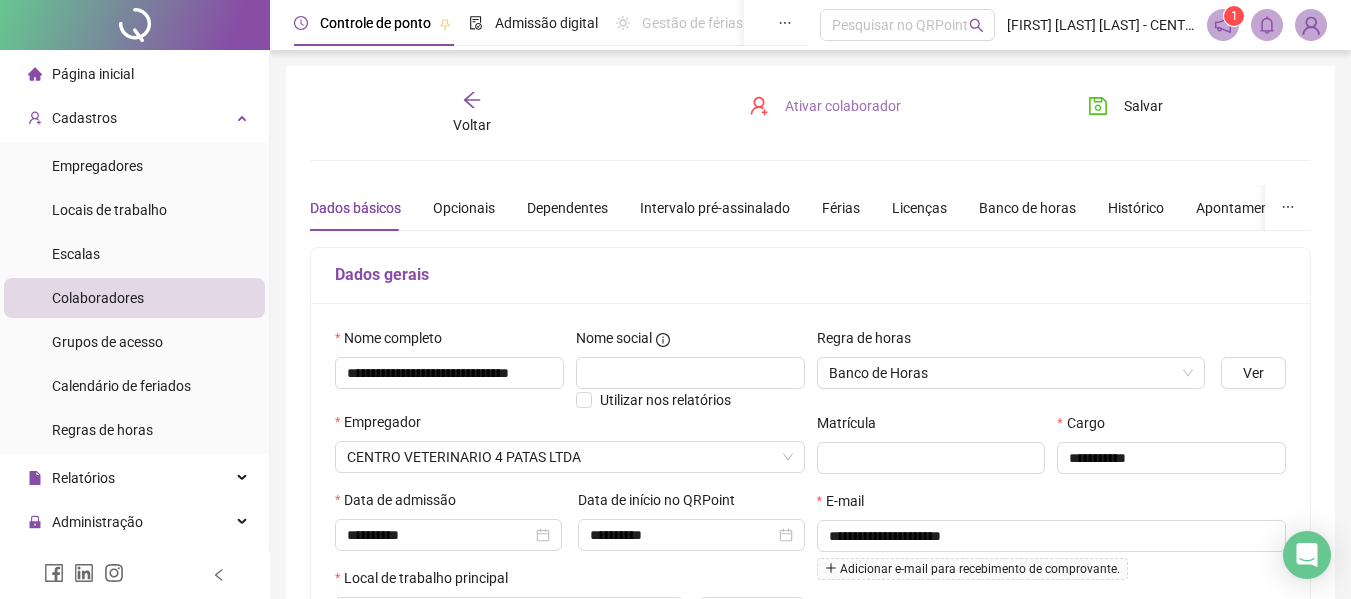 click on "Ativar colaborador" at bounding box center (843, 106) 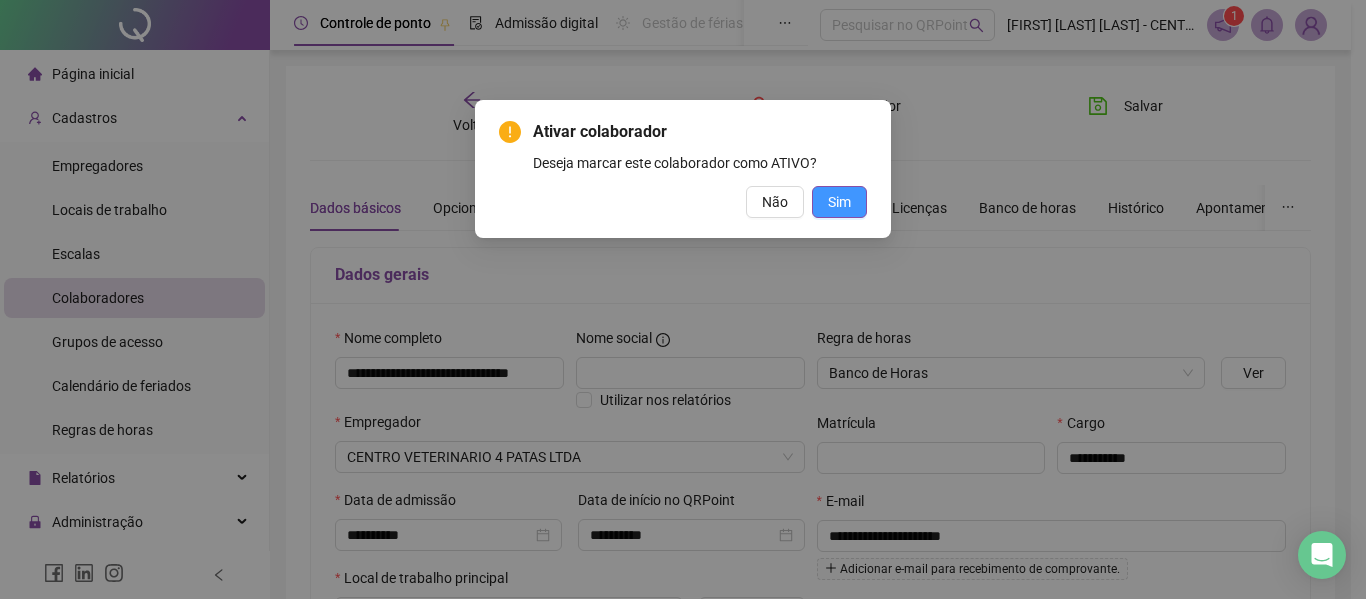 click on "Sim" at bounding box center (839, 202) 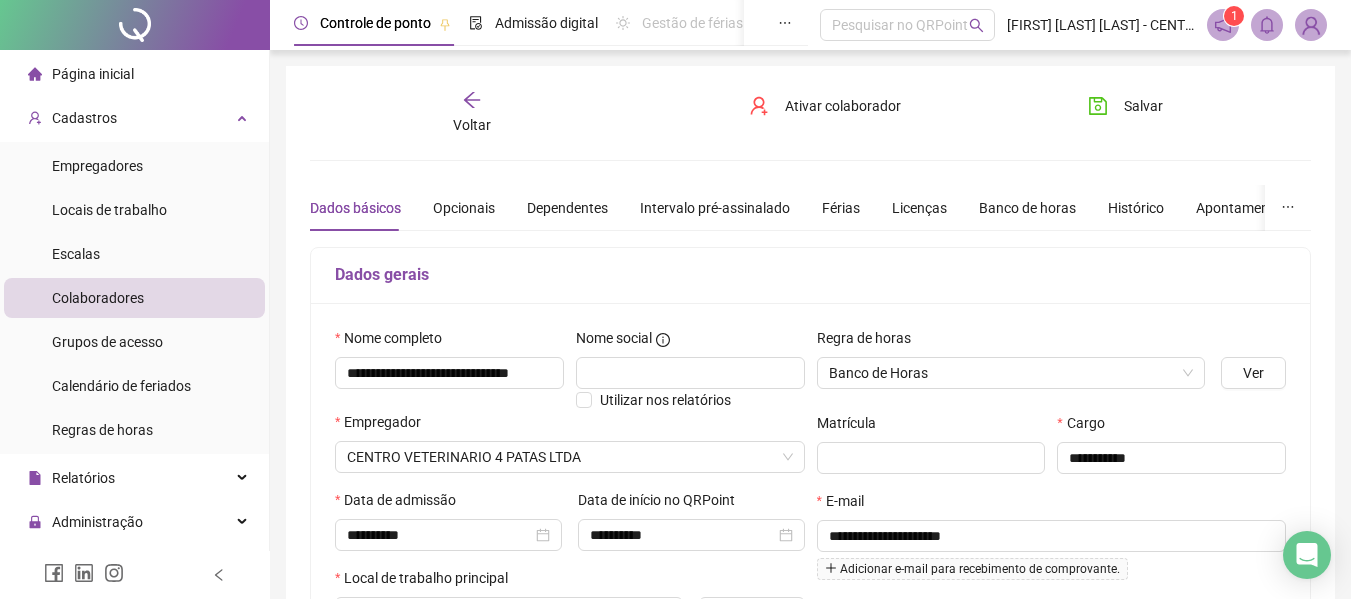 click on "Voltar" at bounding box center (472, 113) 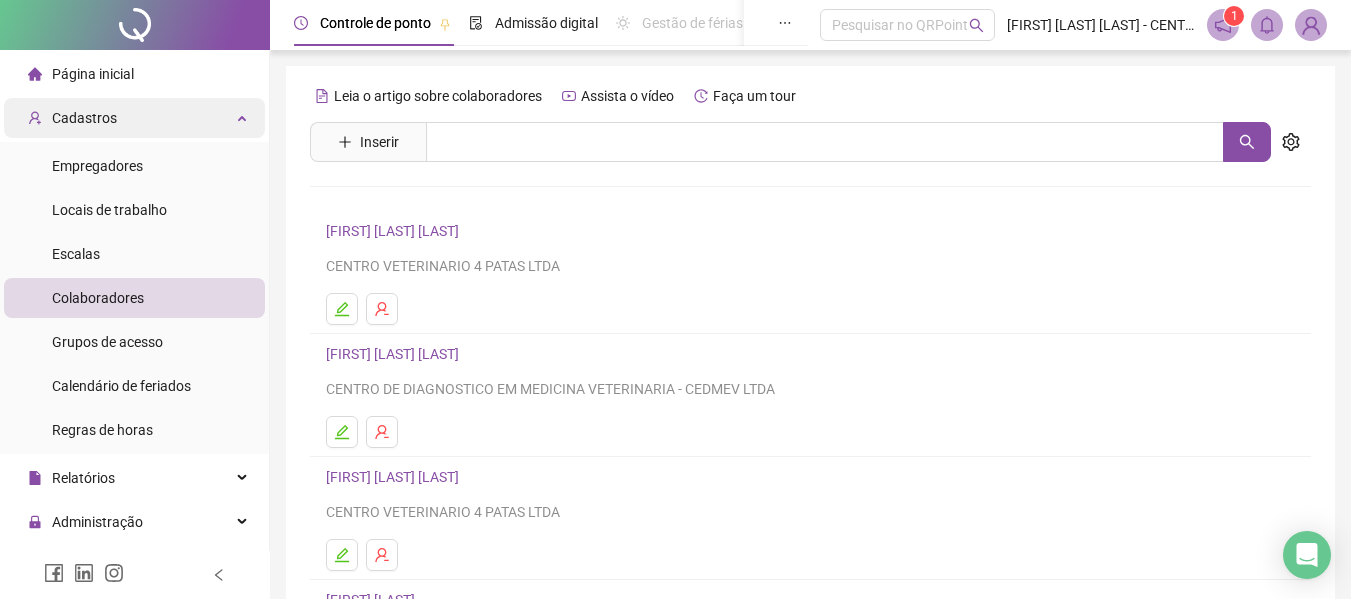 click on "Cadastros" at bounding box center (134, 118) 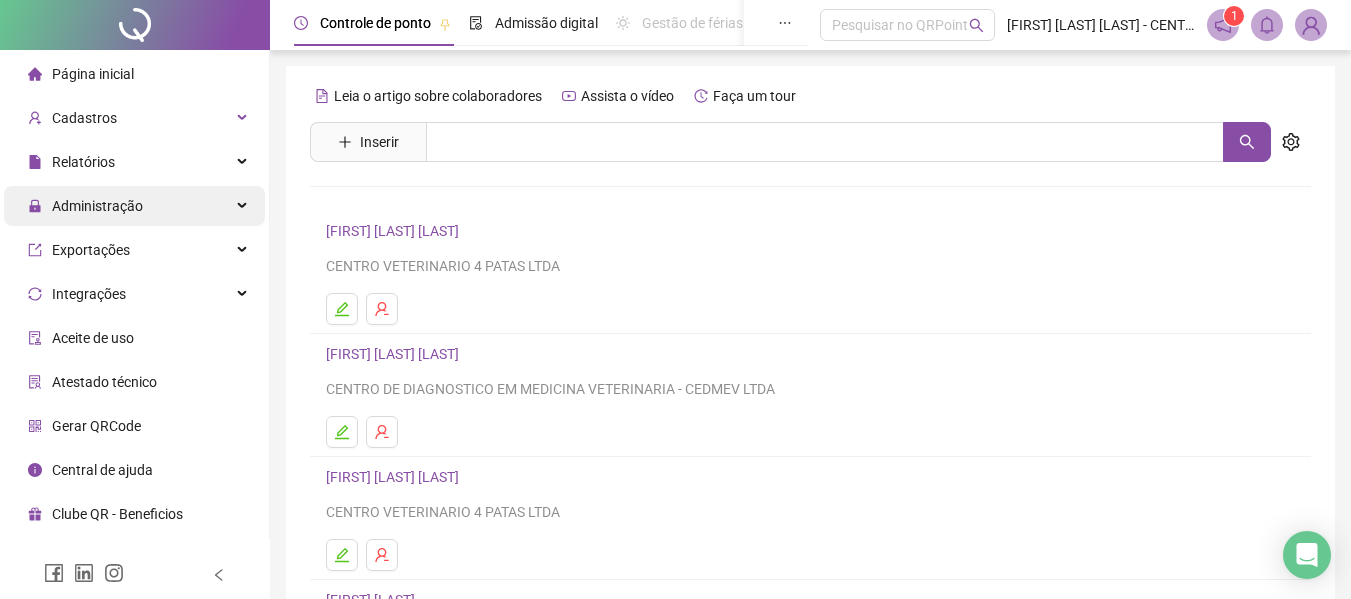 click on "Administração" at bounding box center (134, 206) 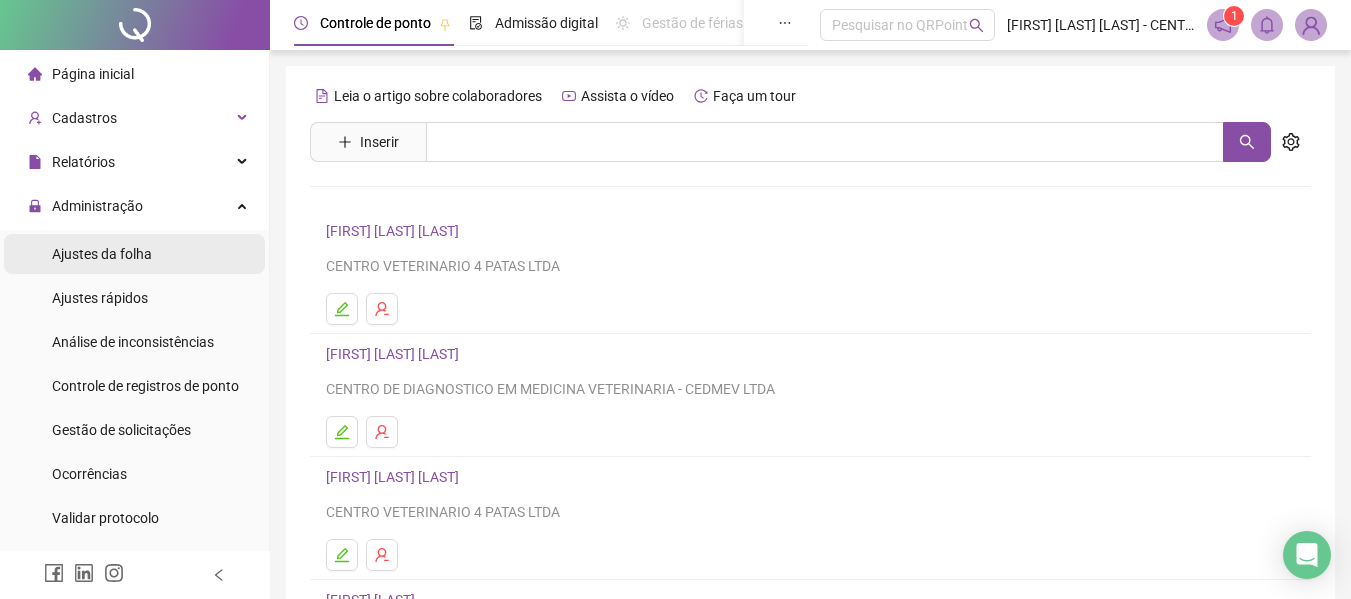 click on "Ajustes da folha" at bounding box center (134, 254) 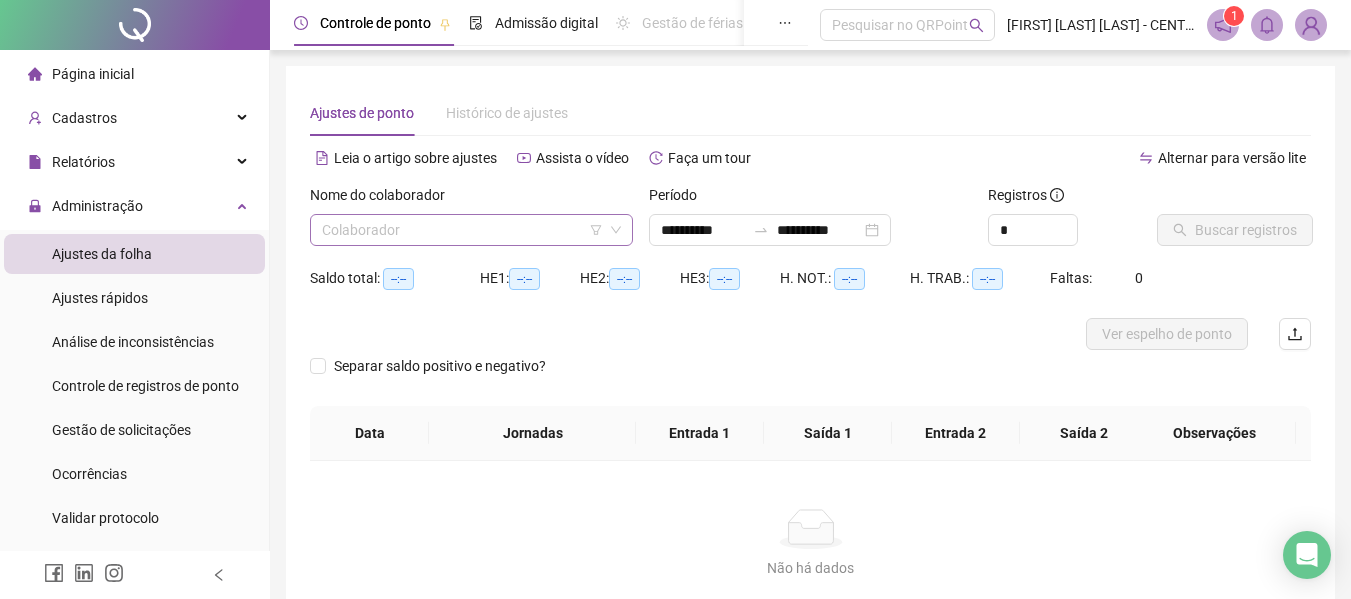 click at bounding box center (462, 230) 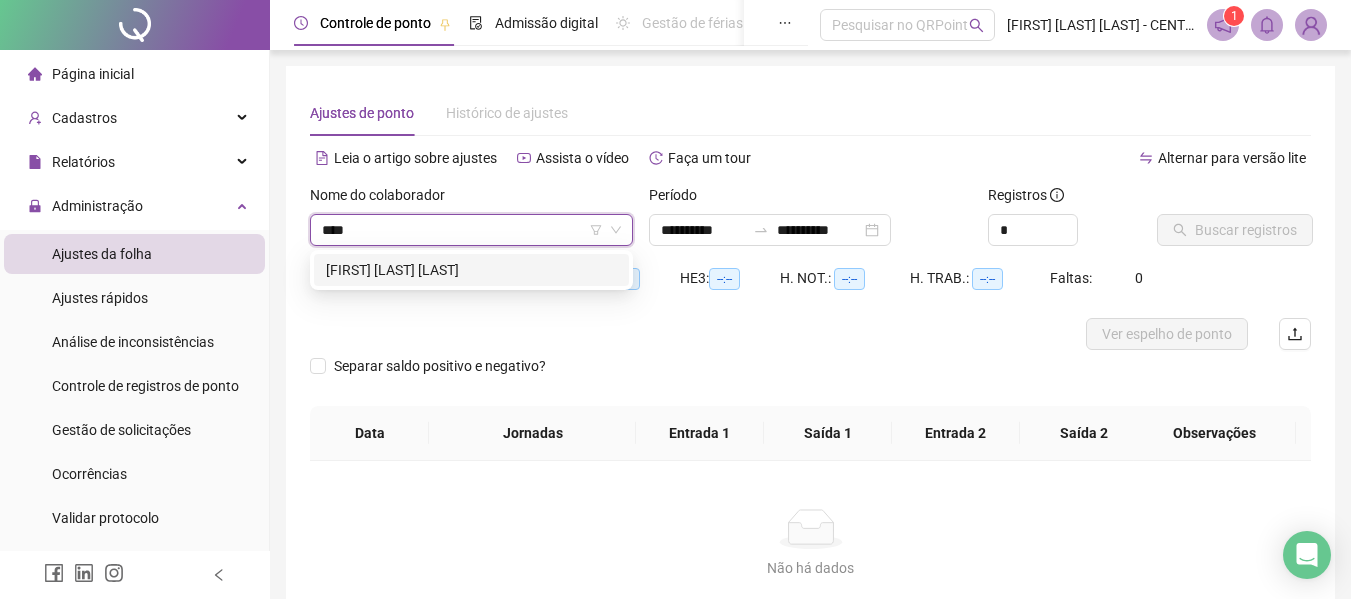 type on "****" 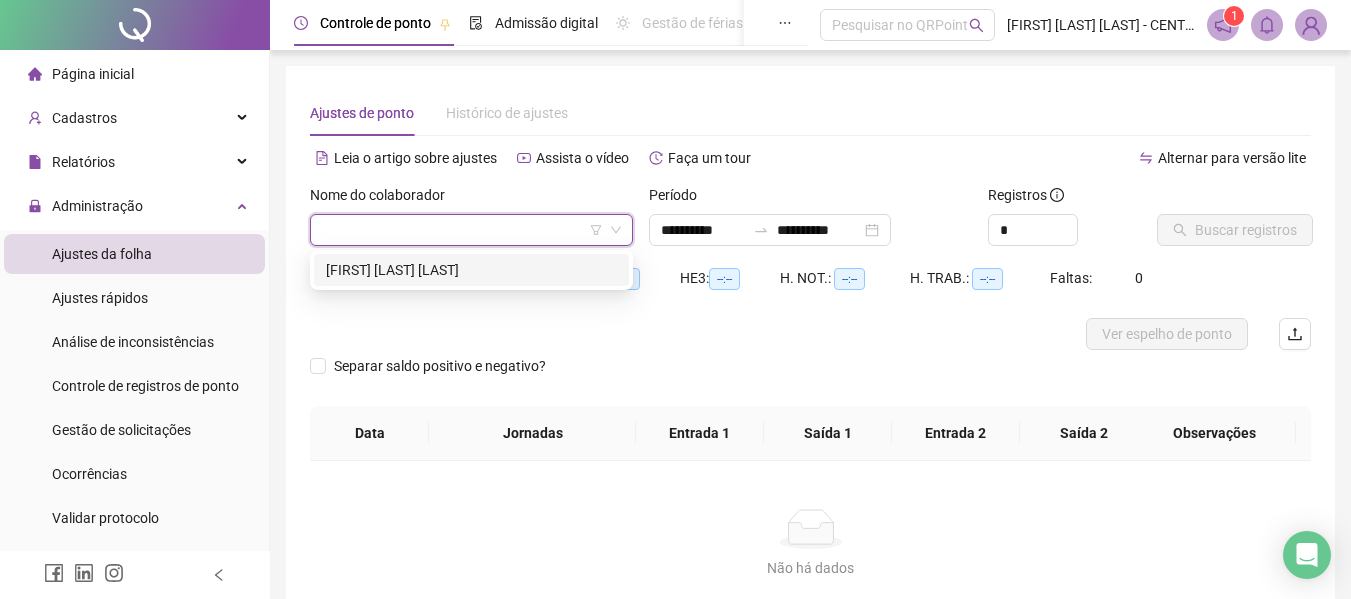 click on "Saldo total:   --:--" at bounding box center (395, 290) 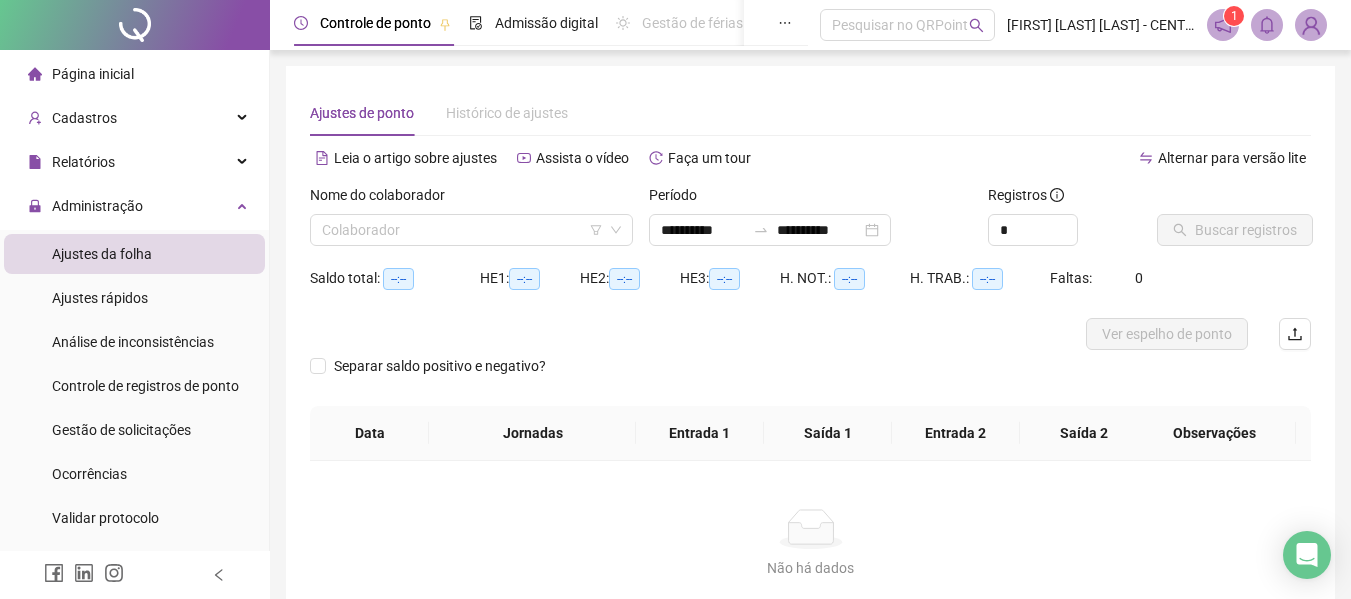 click on "Saldo total:   --:--" at bounding box center [395, 278] 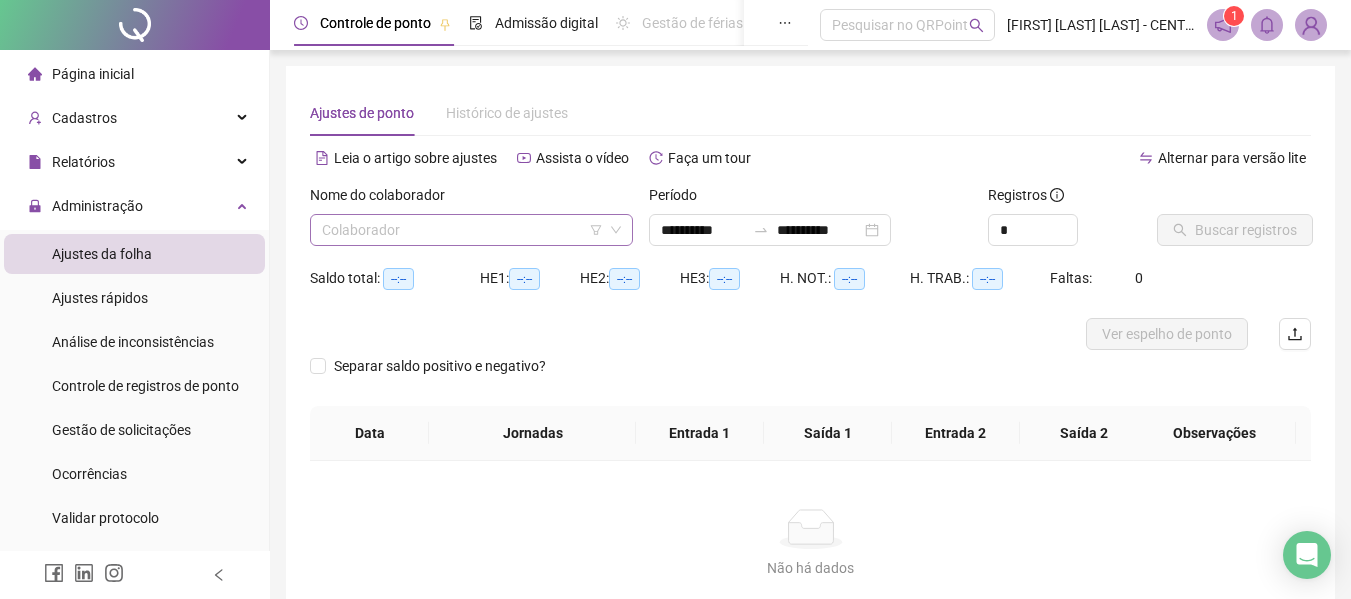 click at bounding box center [462, 230] 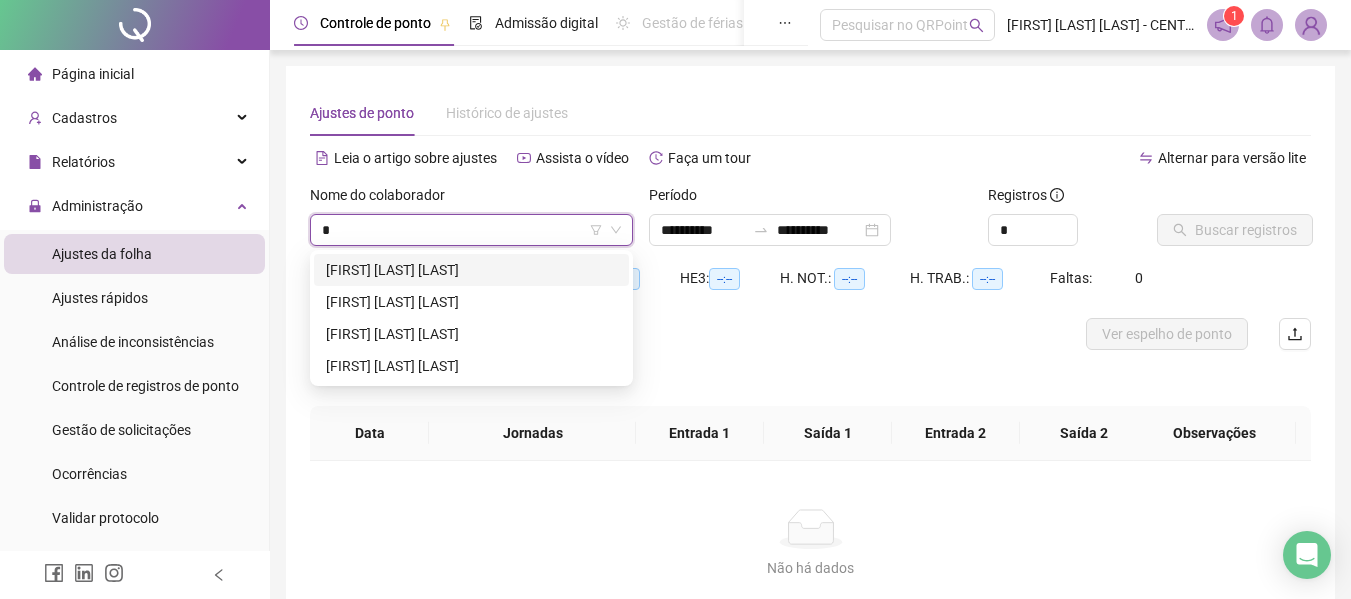 type on "**" 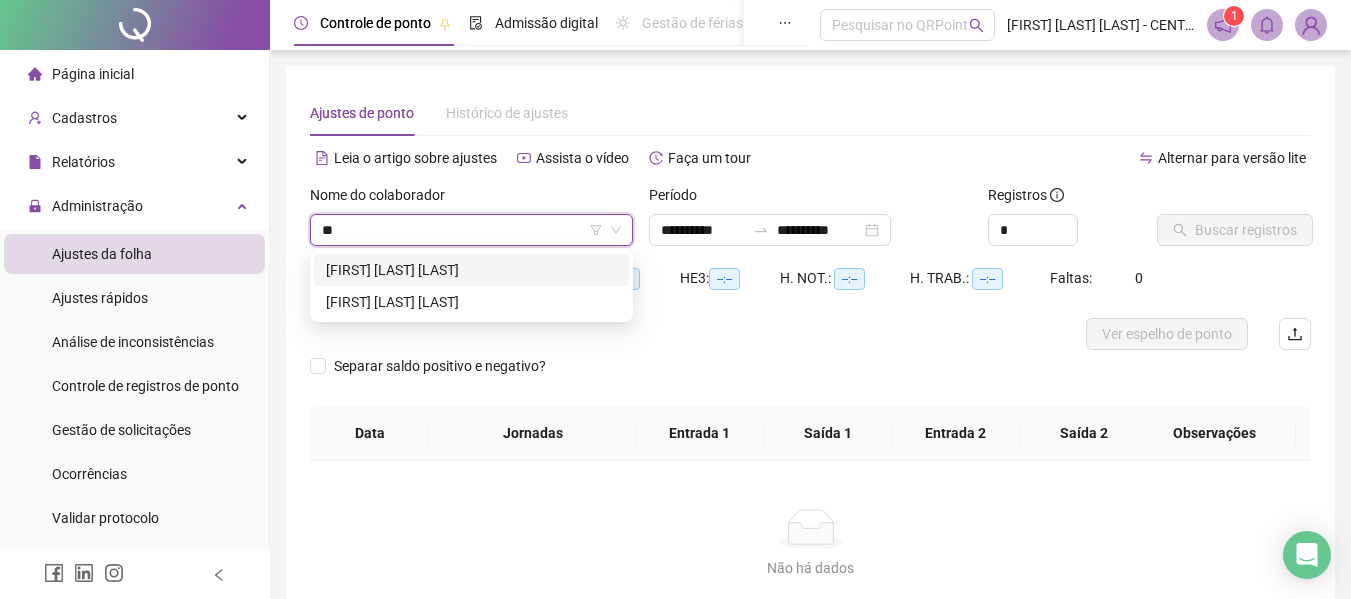 drag, startPoint x: 473, startPoint y: 265, endPoint x: 492, endPoint y: 275, distance: 21.470911 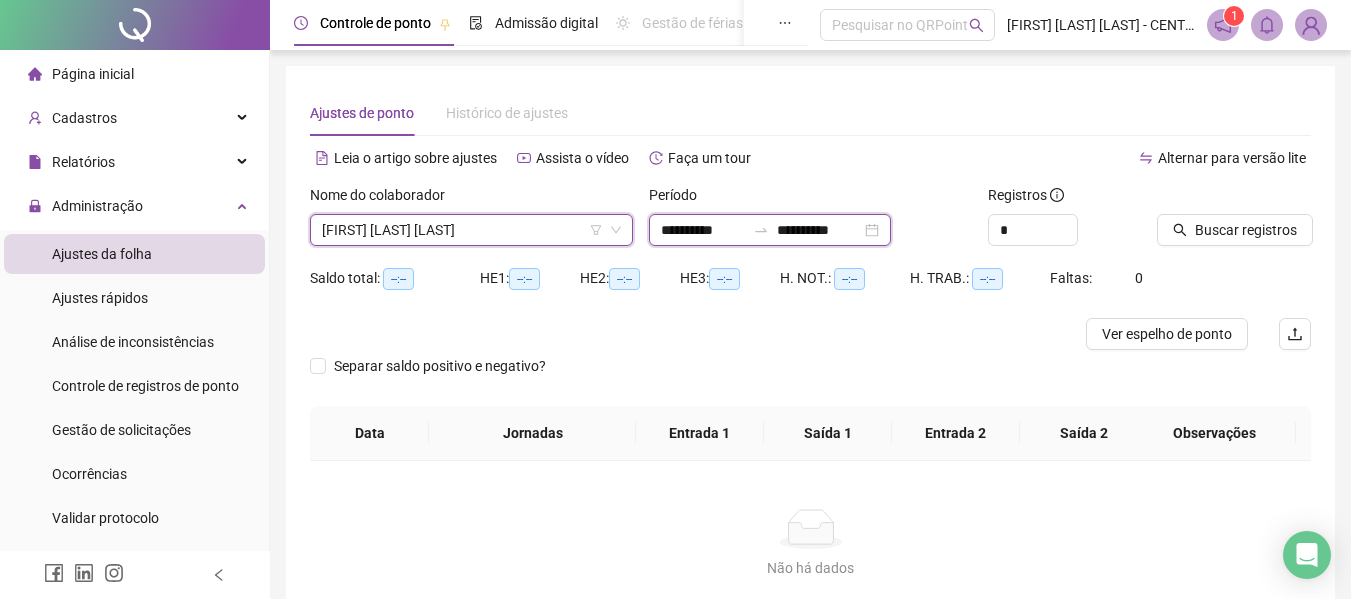 click on "**********" at bounding box center [819, 230] 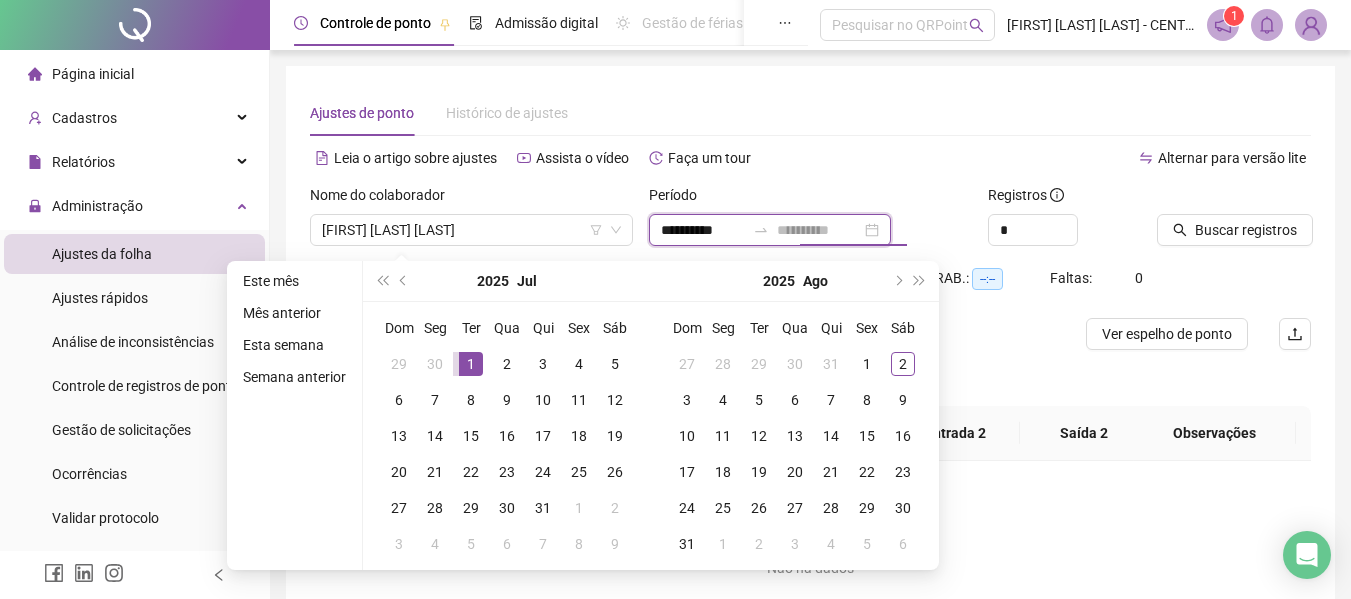 type on "**********" 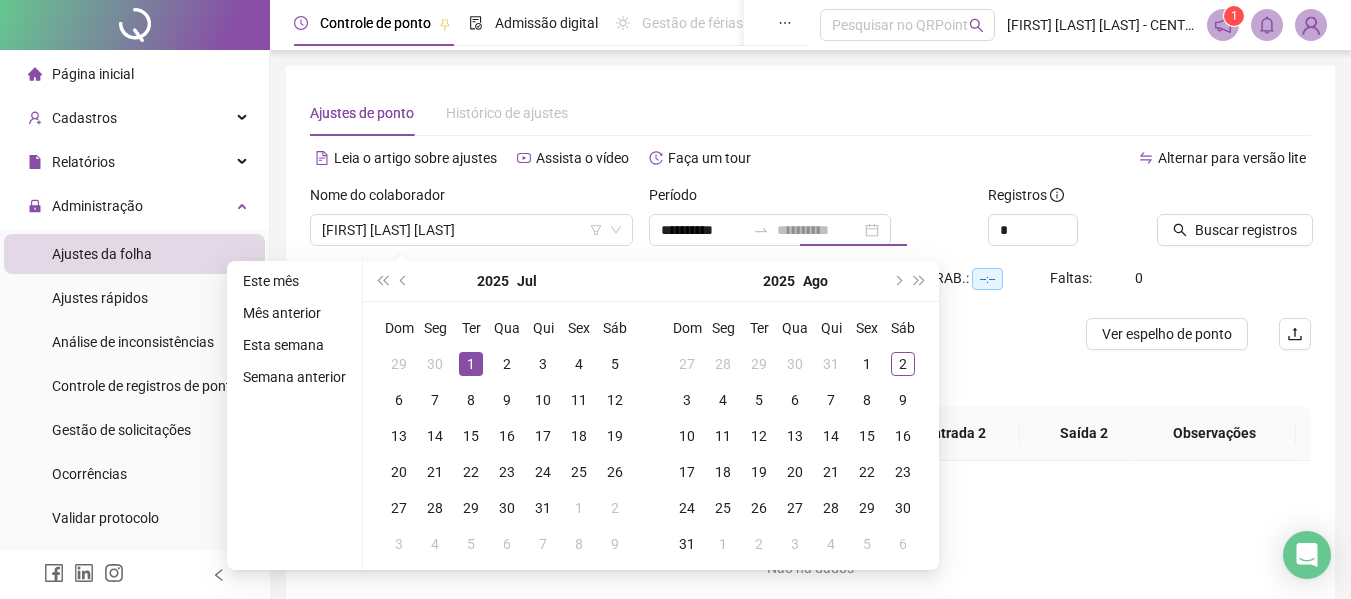 click on "1" at bounding box center (471, 364) 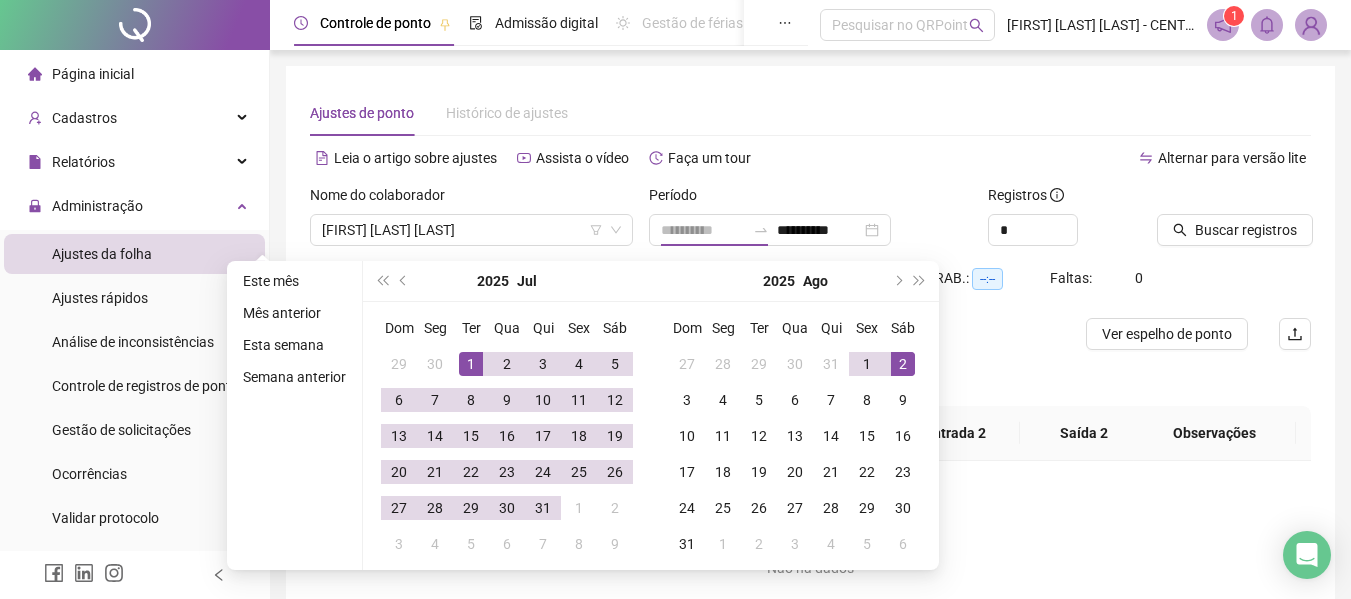 click on "2" at bounding box center (903, 364) 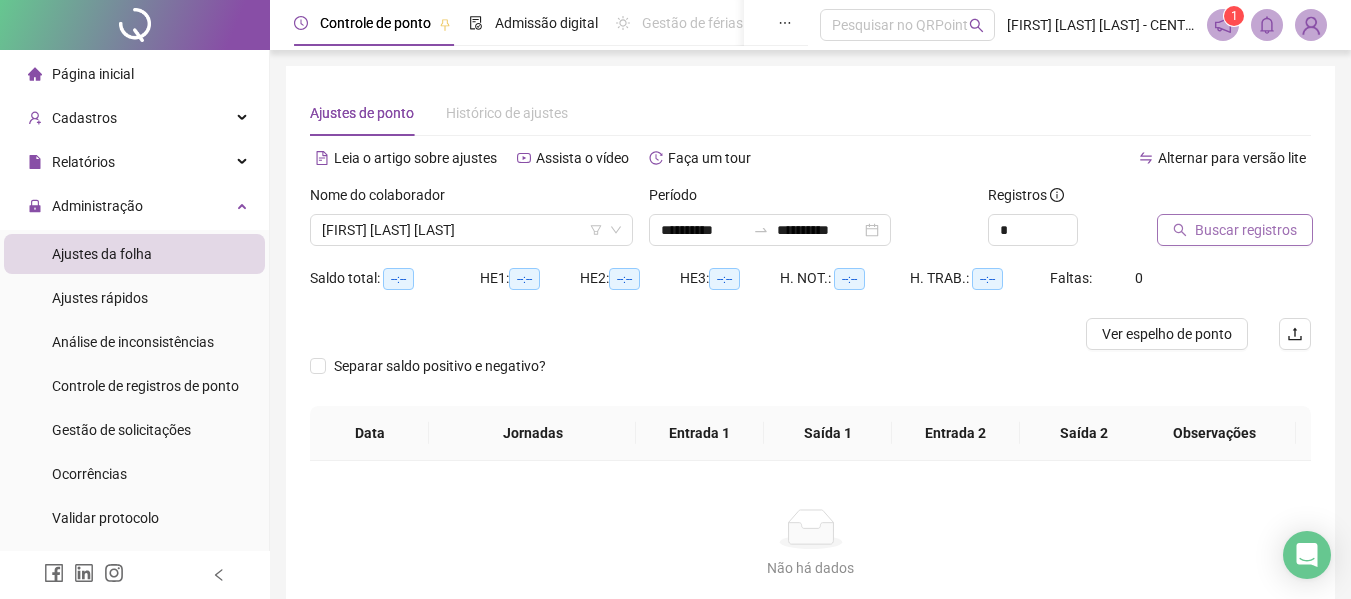 click 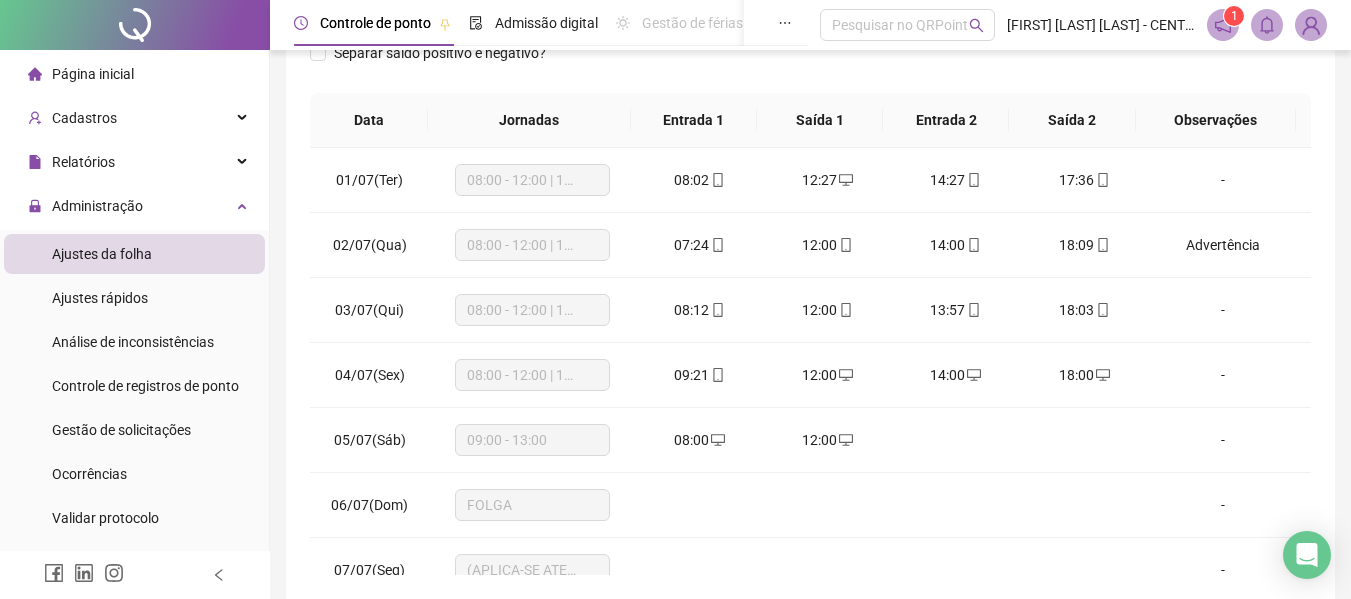 scroll, scrollTop: 399, scrollLeft: 0, axis: vertical 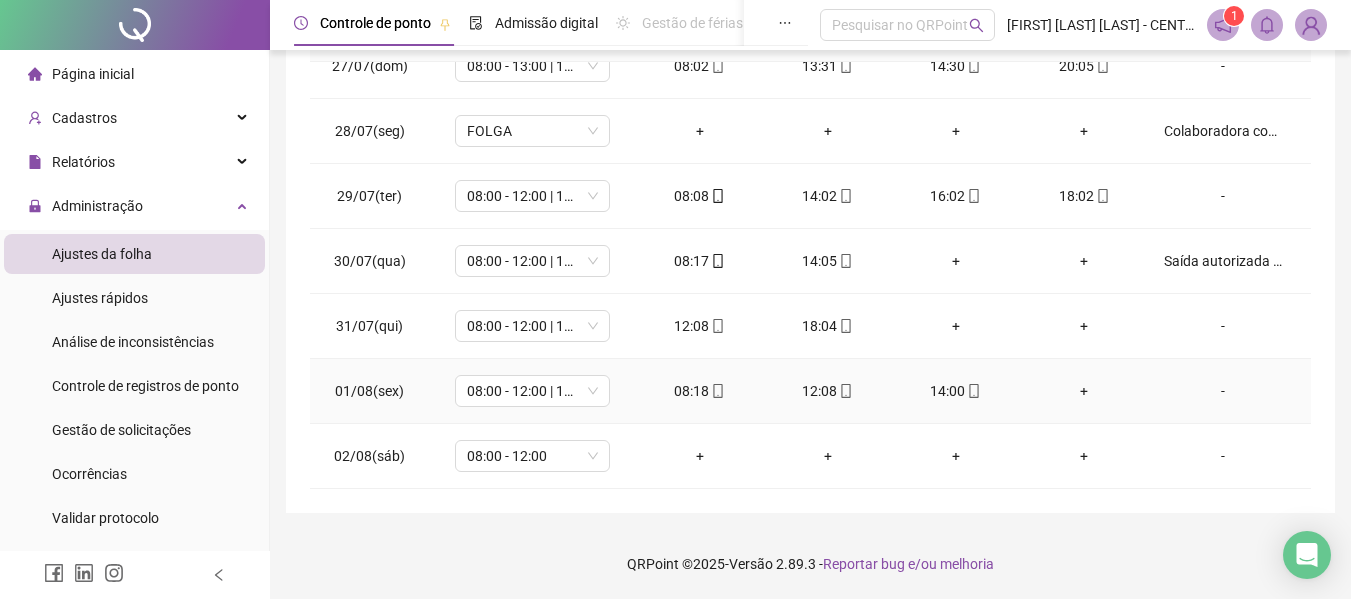 click on "+" at bounding box center [1084, 391] 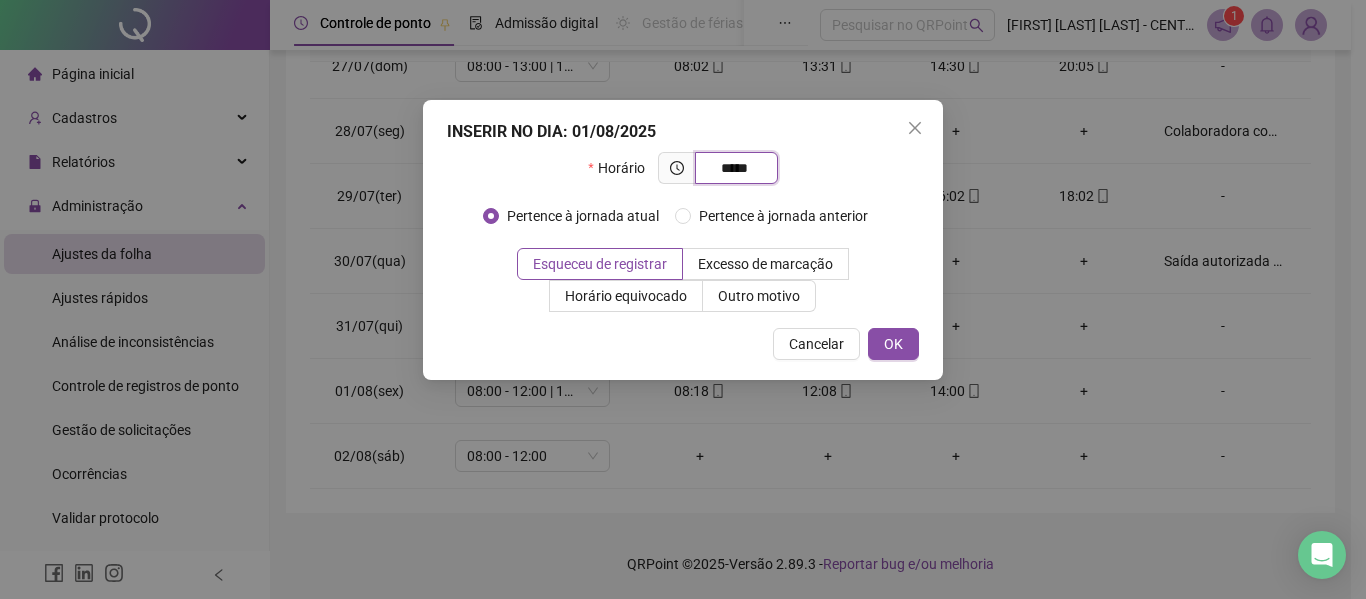 type on "*****" 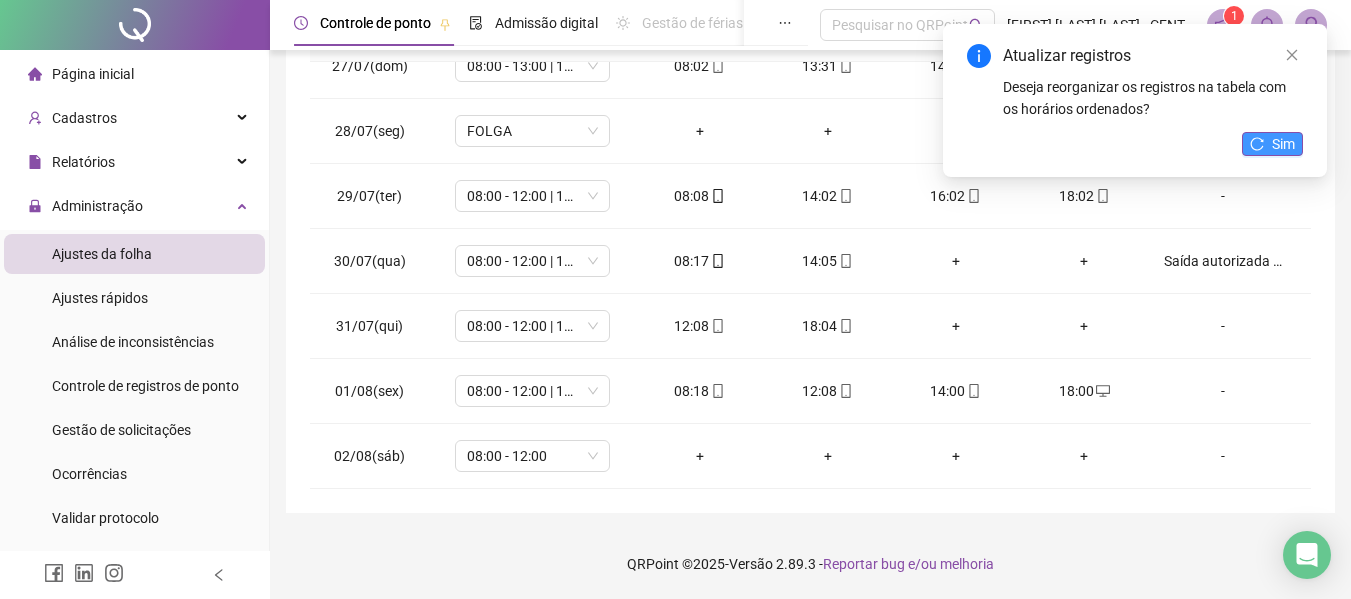 click on "Sim" at bounding box center (1283, 144) 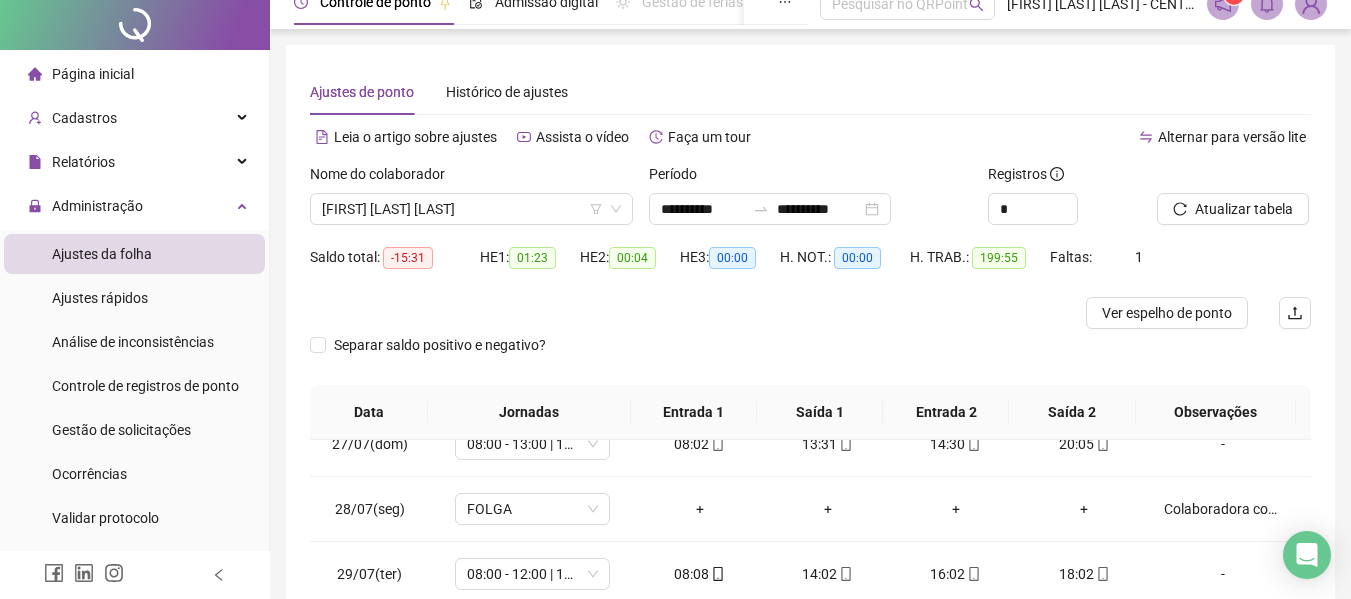 scroll, scrollTop: 0, scrollLeft: 0, axis: both 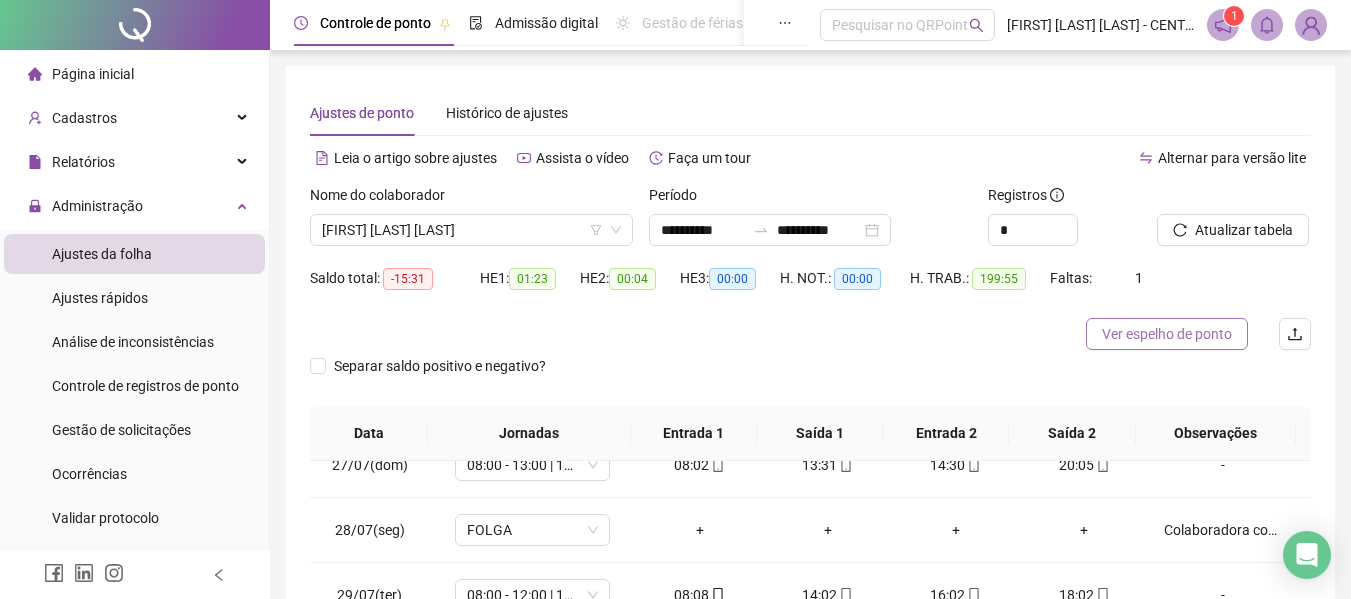 click on "Ver espelho de ponto" at bounding box center (1167, 334) 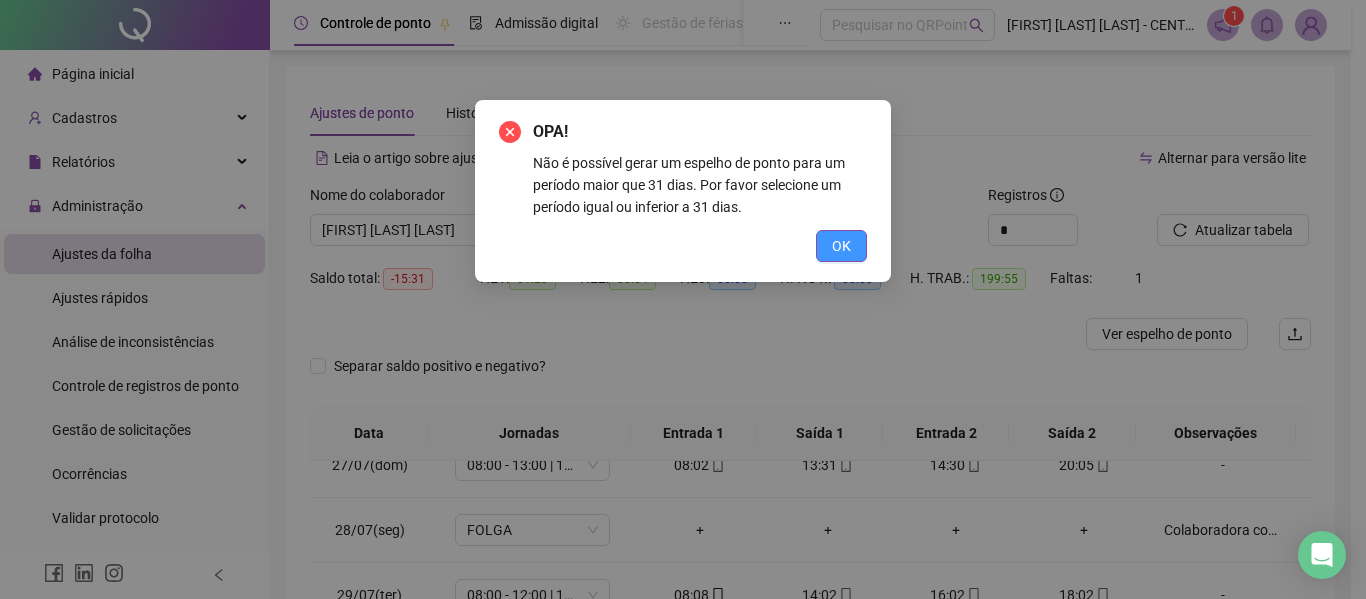 click on "OK" at bounding box center [841, 246] 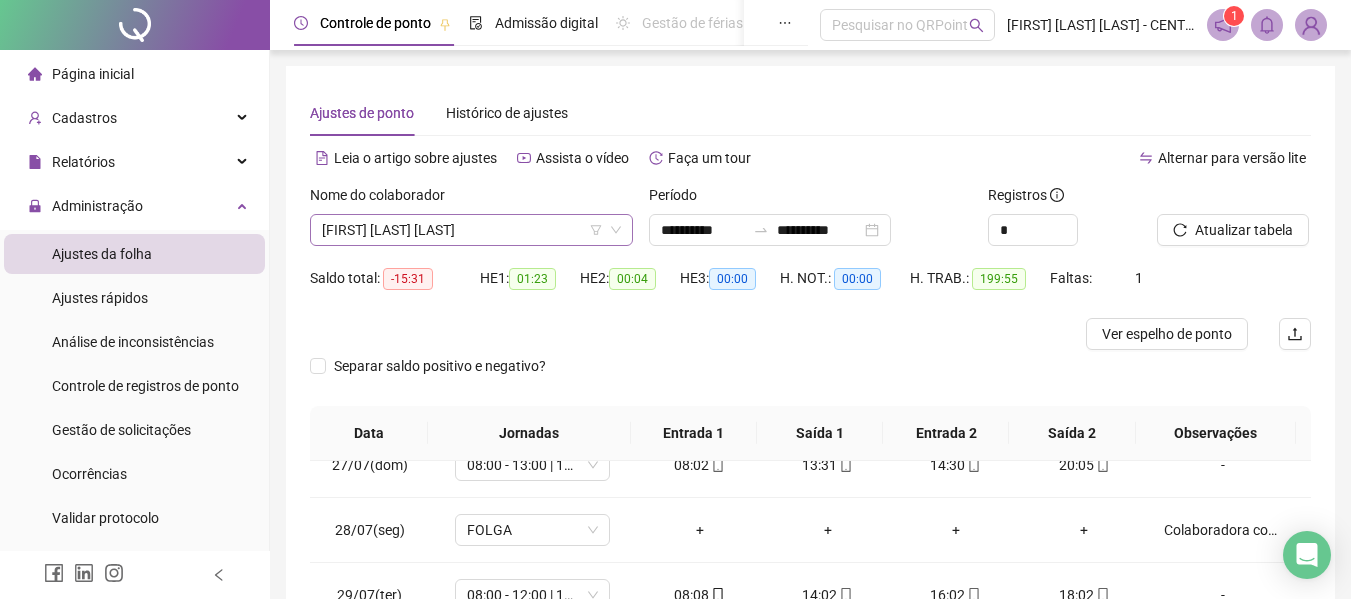 click on "[FIRST] [LAST] [LAST]" at bounding box center (471, 230) 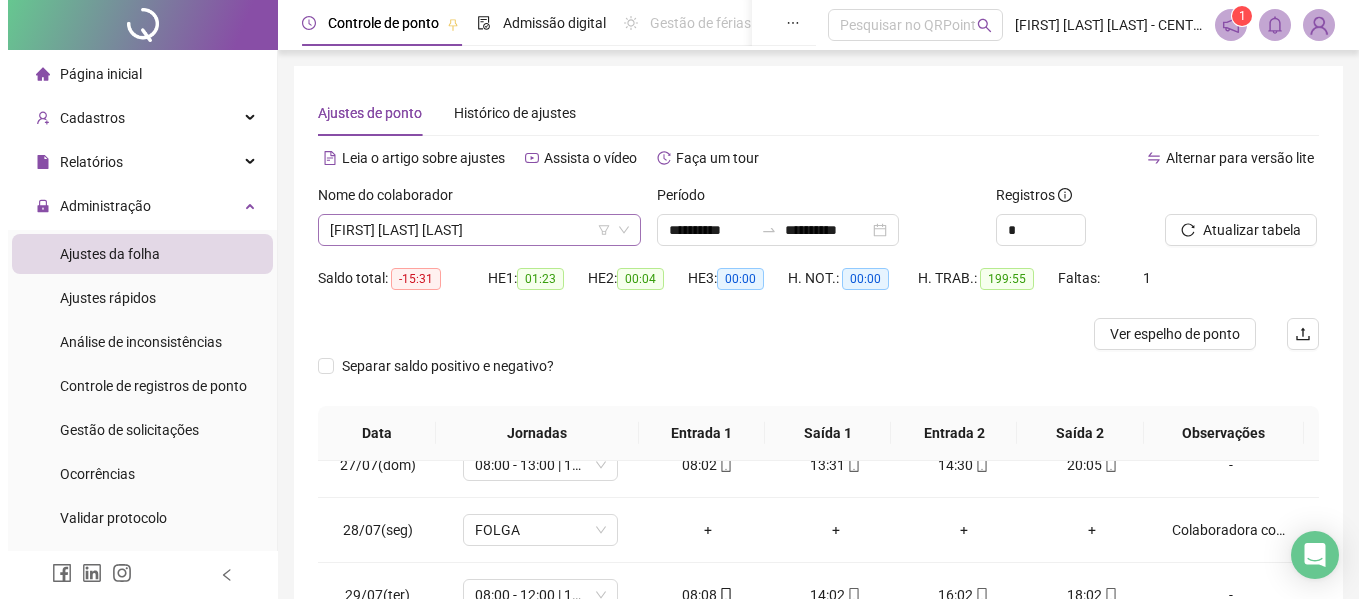 scroll, scrollTop: 128, scrollLeft: 0, axis: vertical 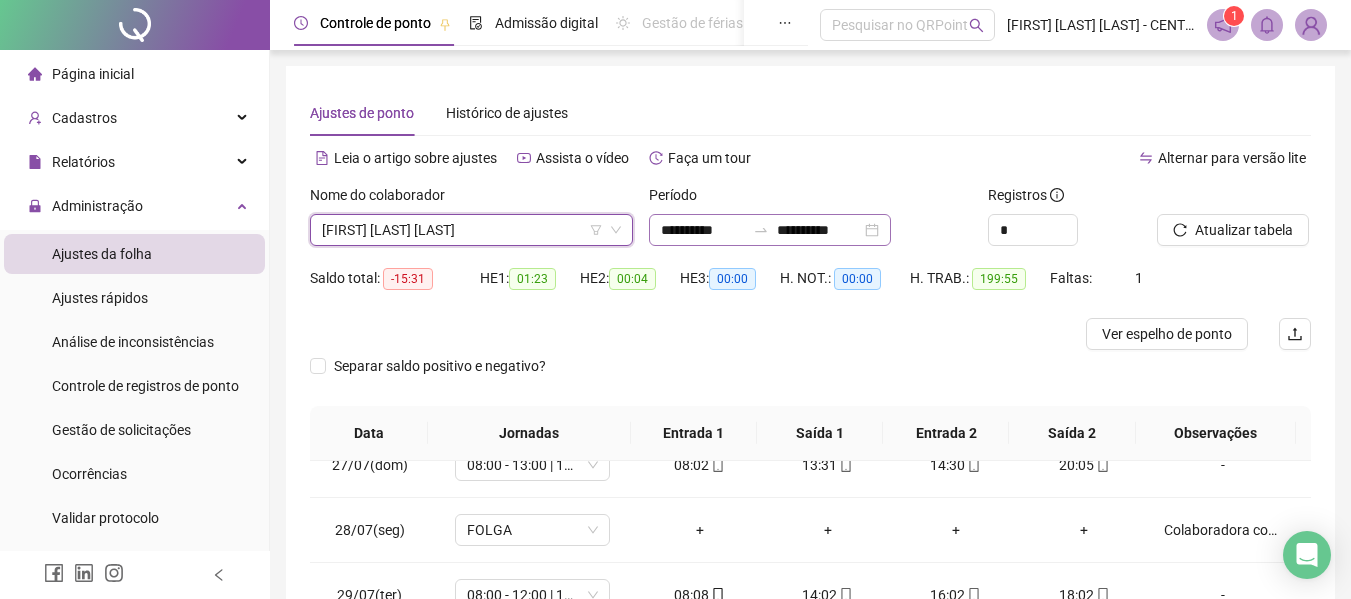 click 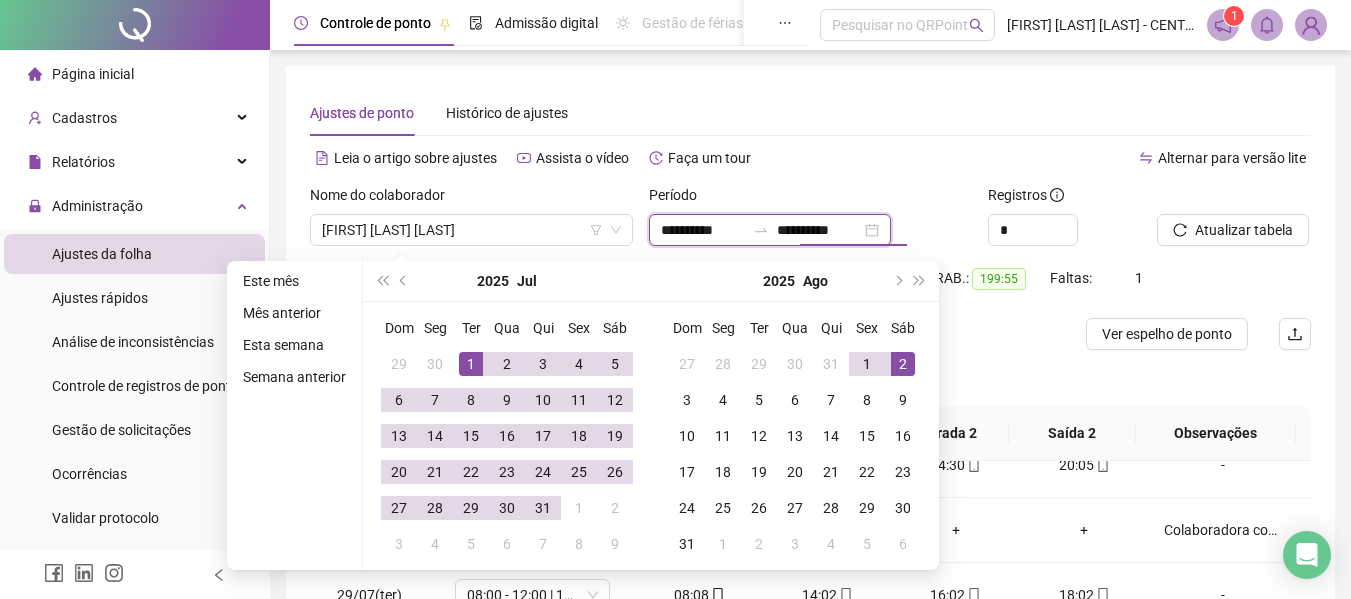 click on "**********" at bounding box center [819, 230] 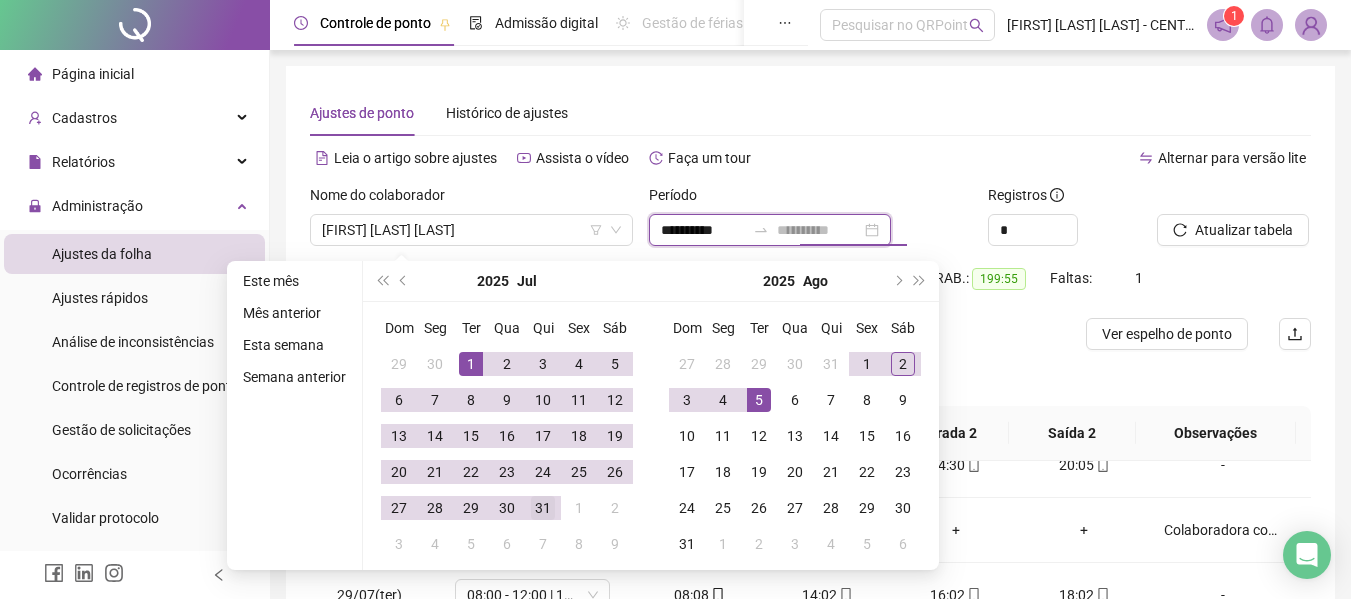 type on "**********" 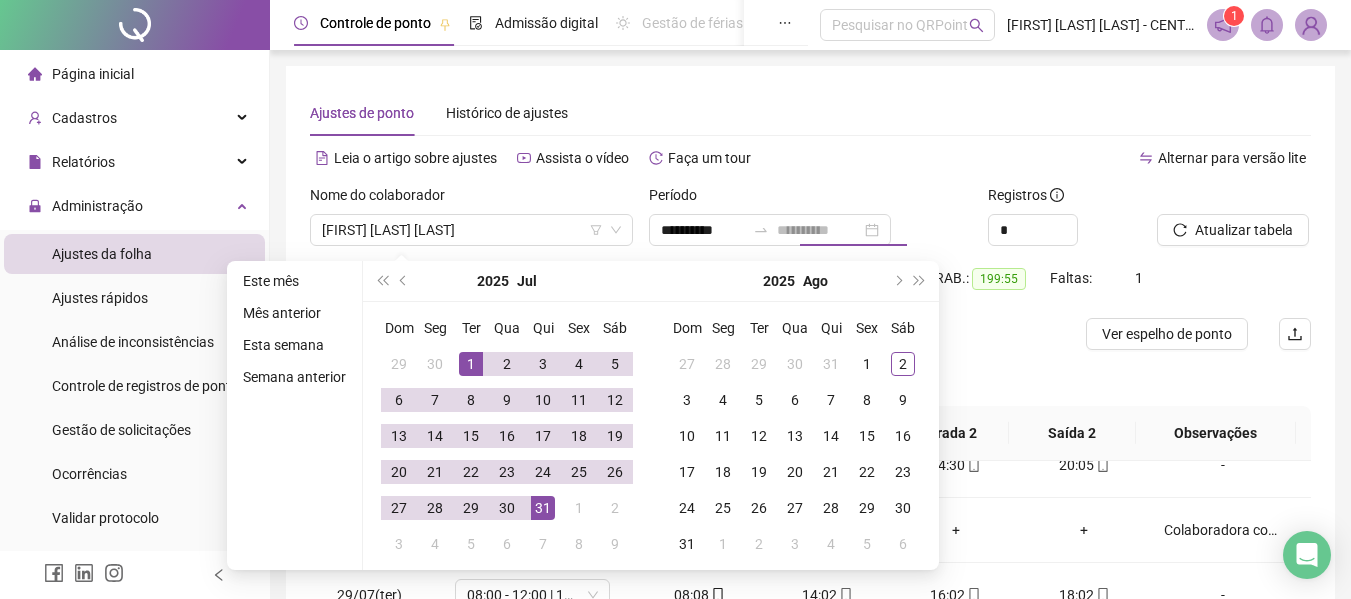 click on "31" at bounding box center (543, 508) 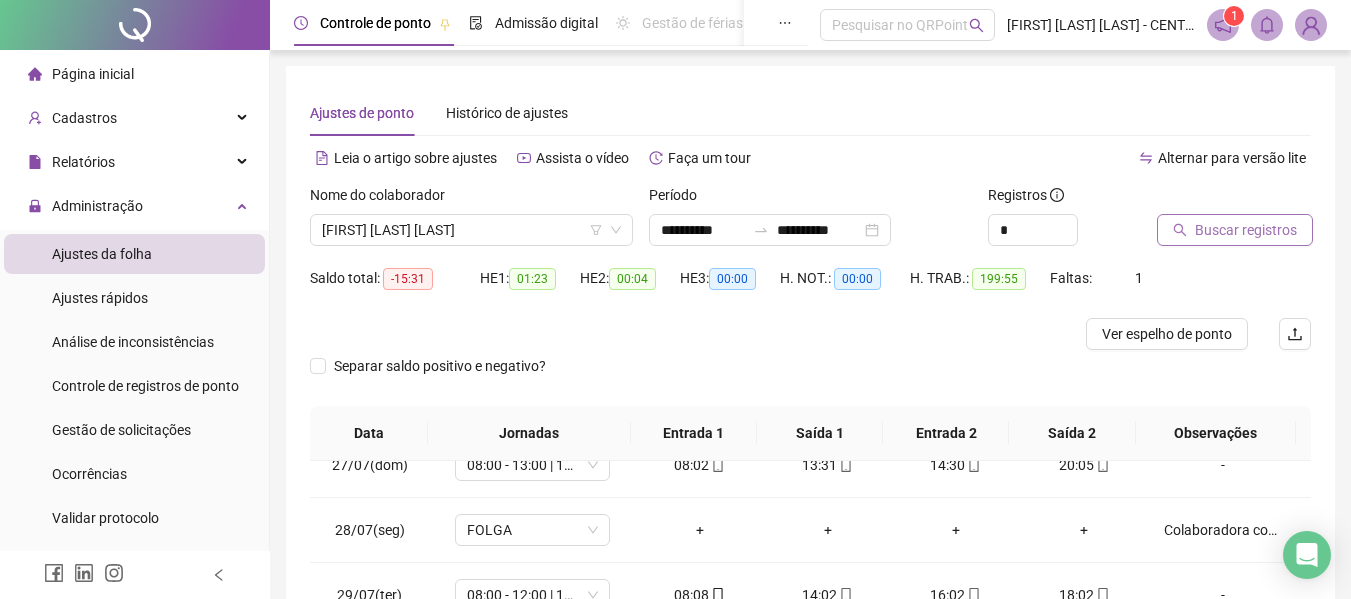 click on "Buscar registros" at bounding box center [1246, 230] 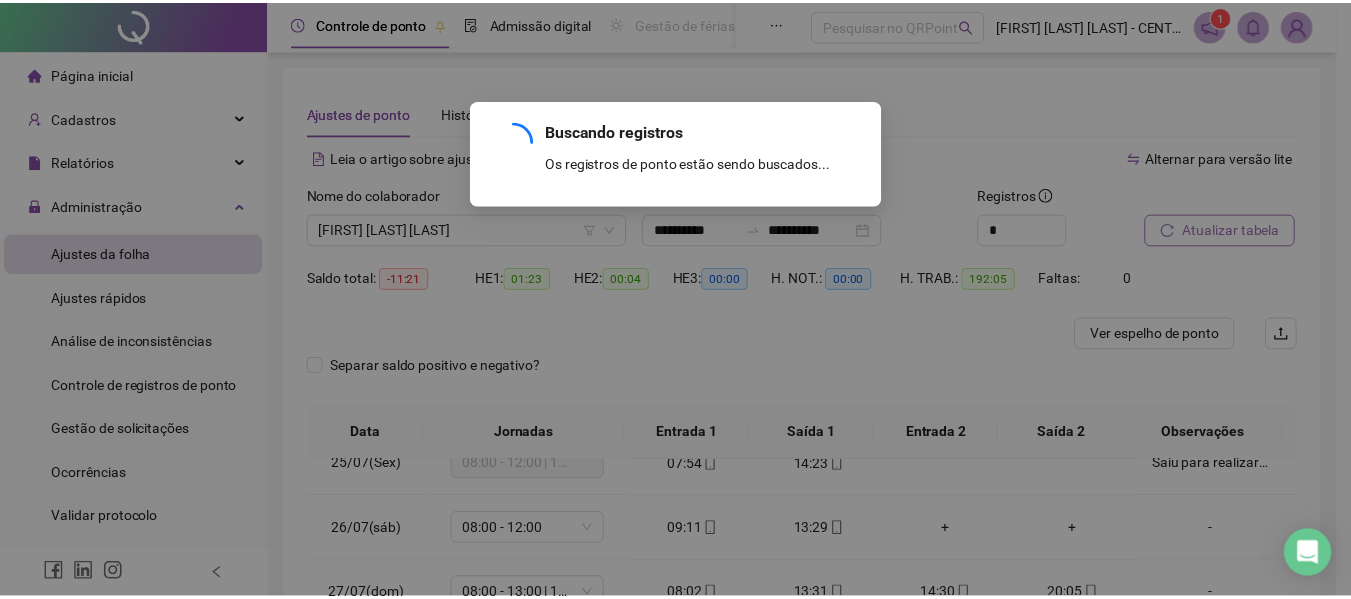 scroll, scrollTop: 1588, scrollLeft: 0, axis: vertical 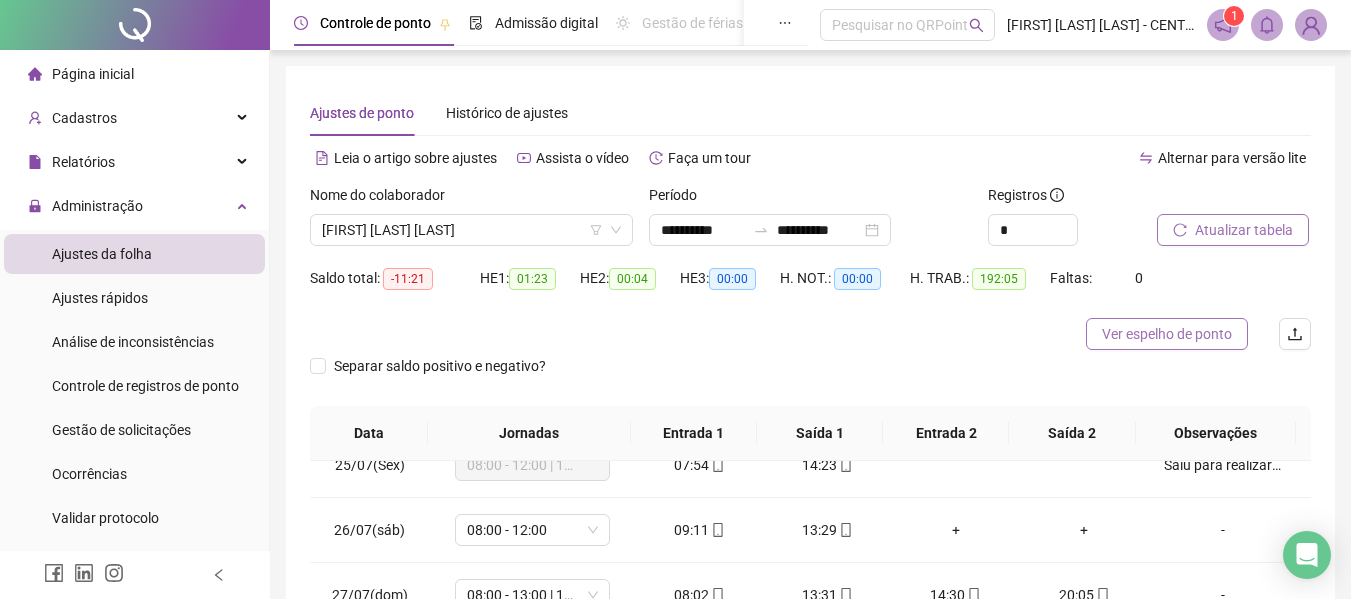 click on "Ver espelho de ponto" at bounding box center [1167, 334] 